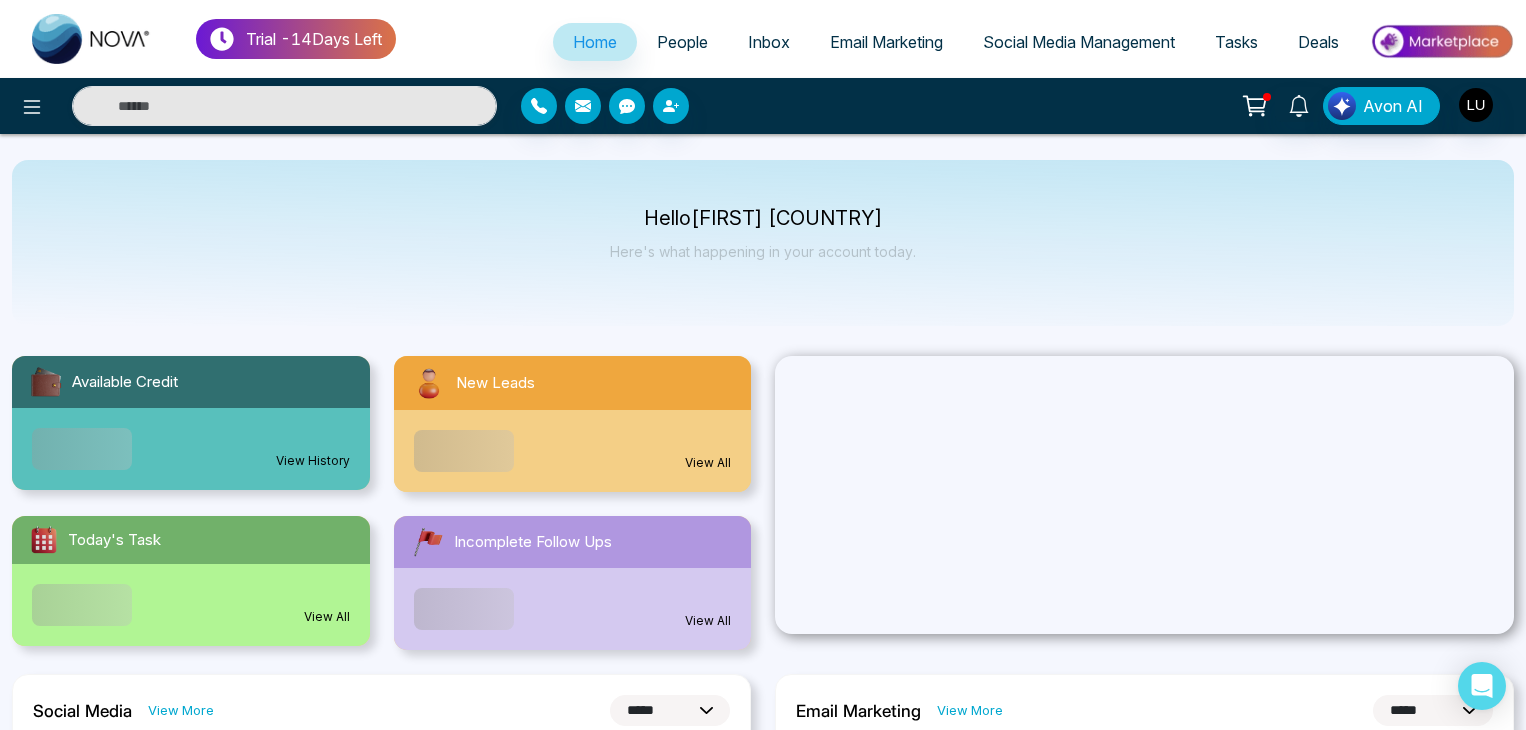 select on "*" 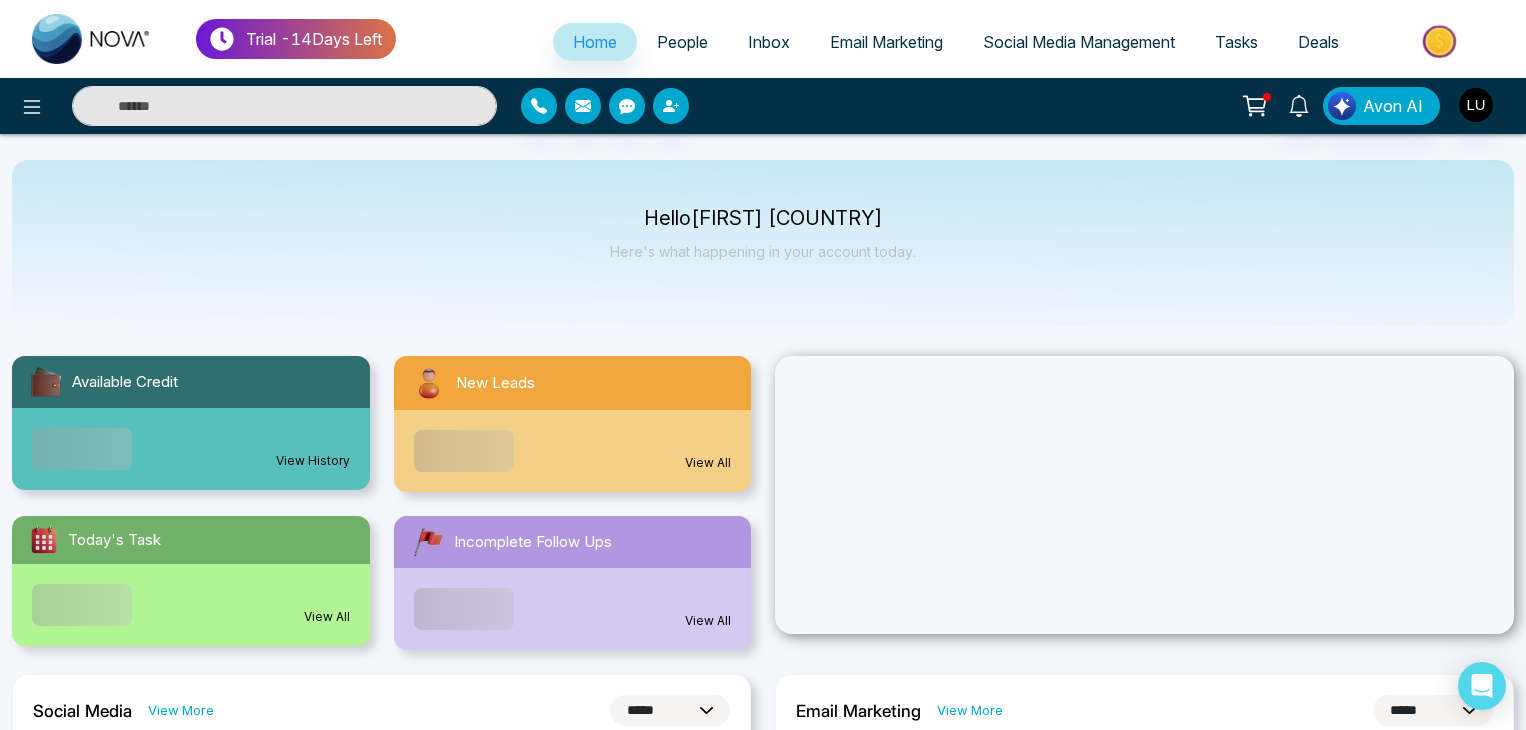 select on "*" 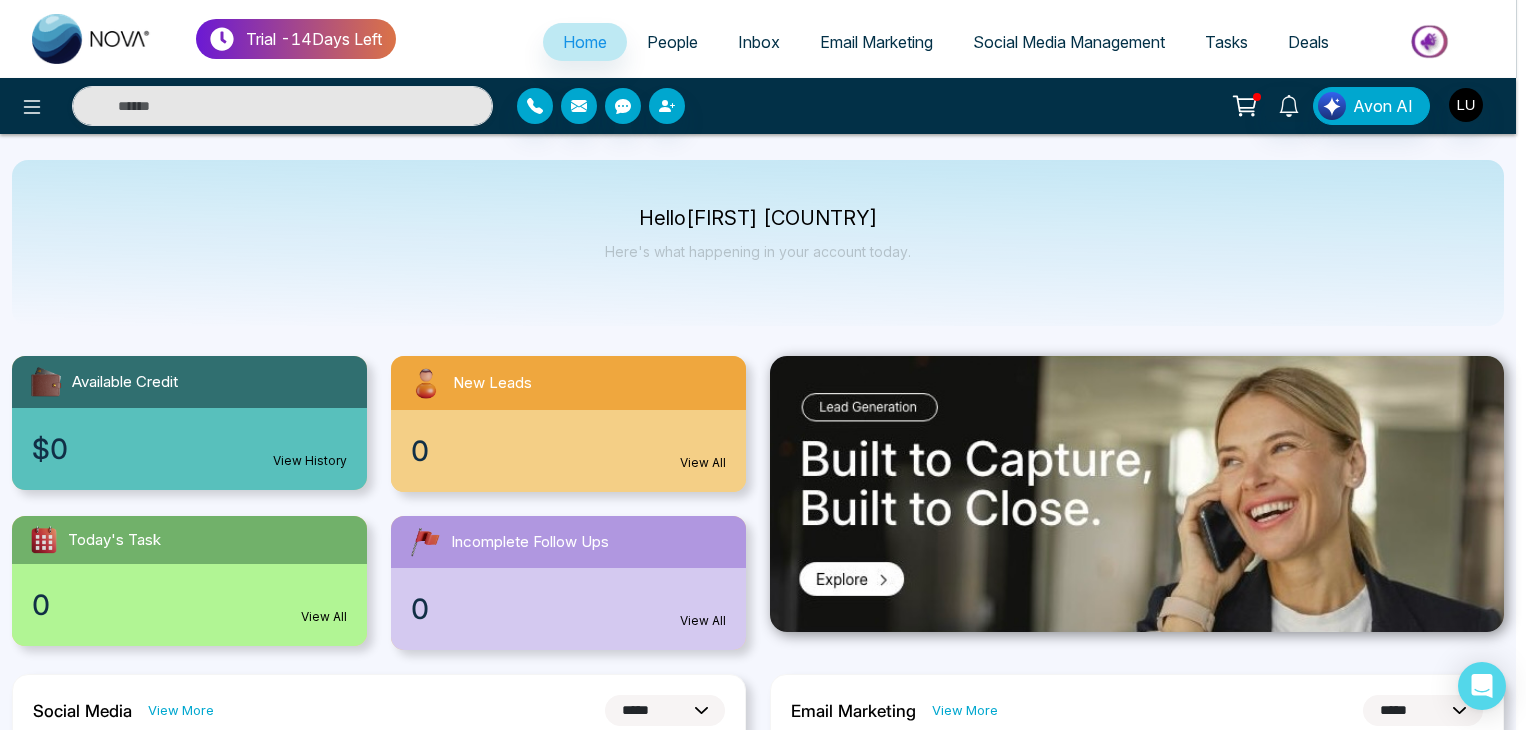scroll, scrollTop: 0, scrollLeft: 0, axis: both 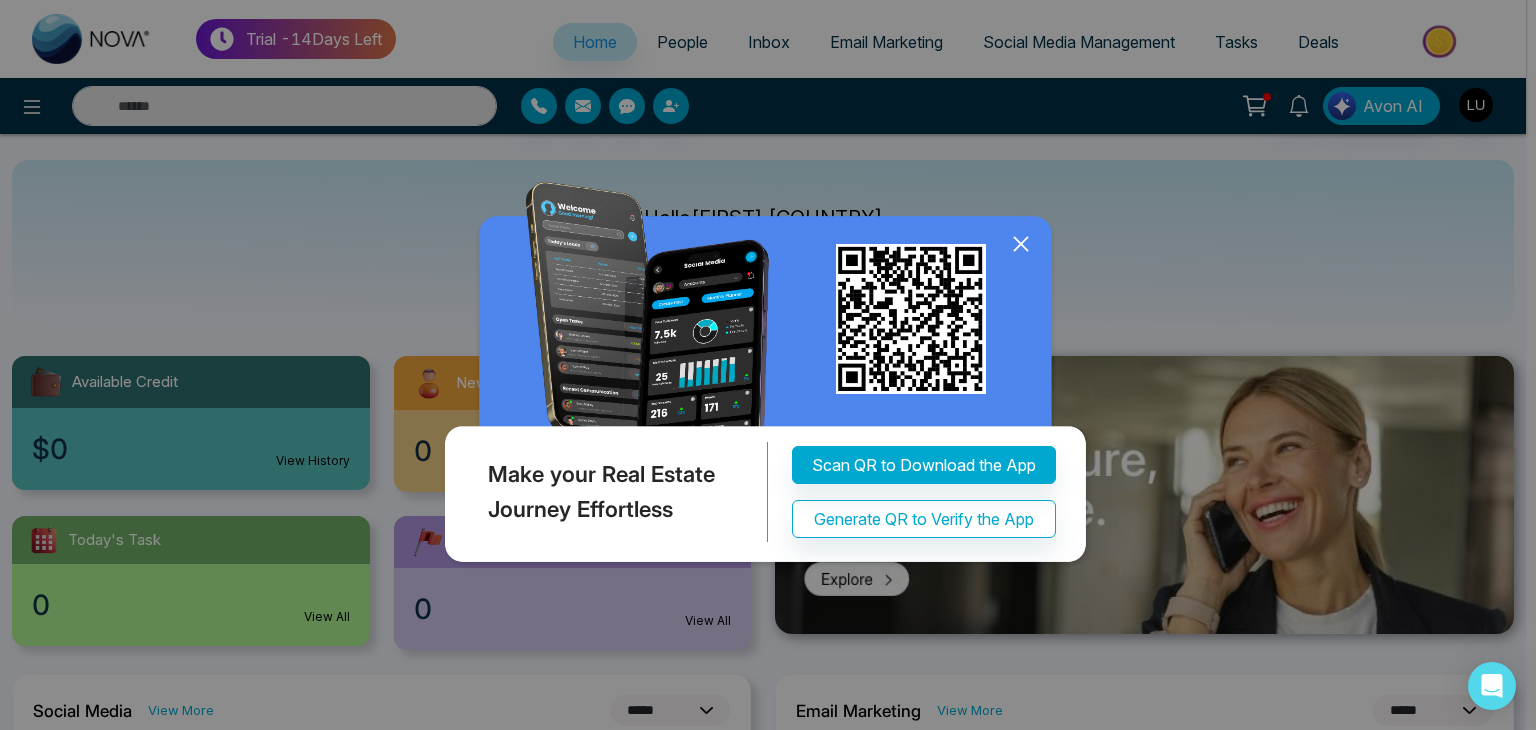 click 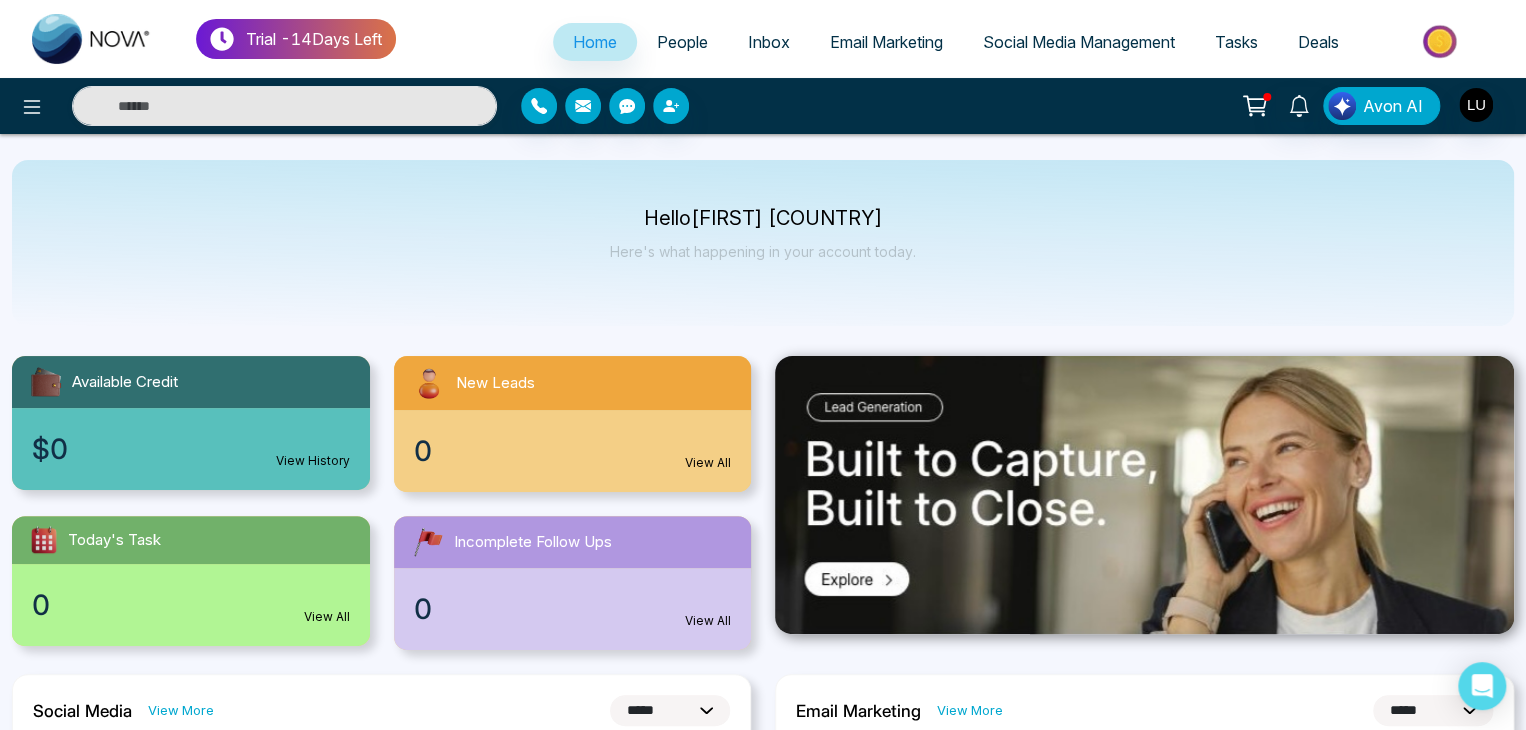 click 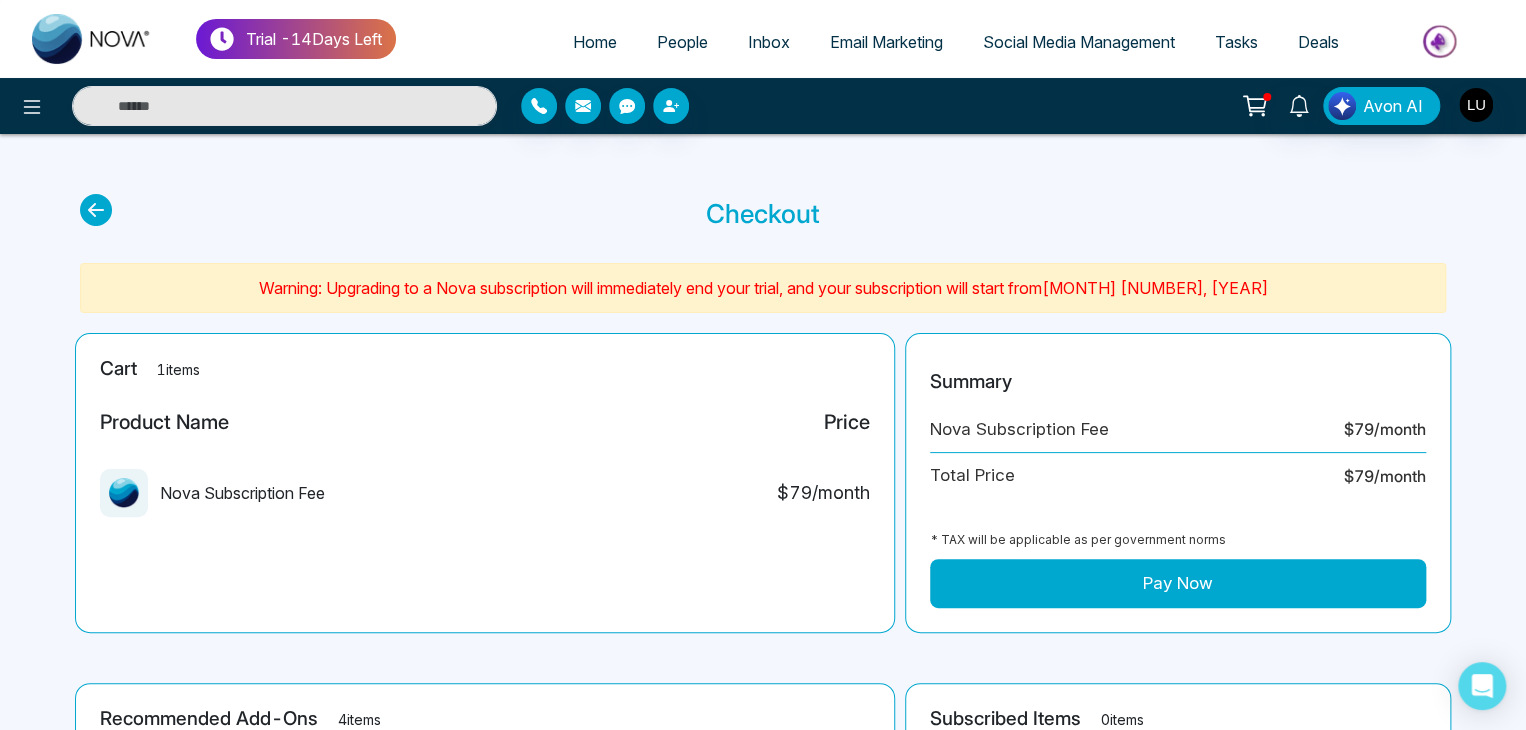 click on "Pay Now" at bounding box center [1178, 584] 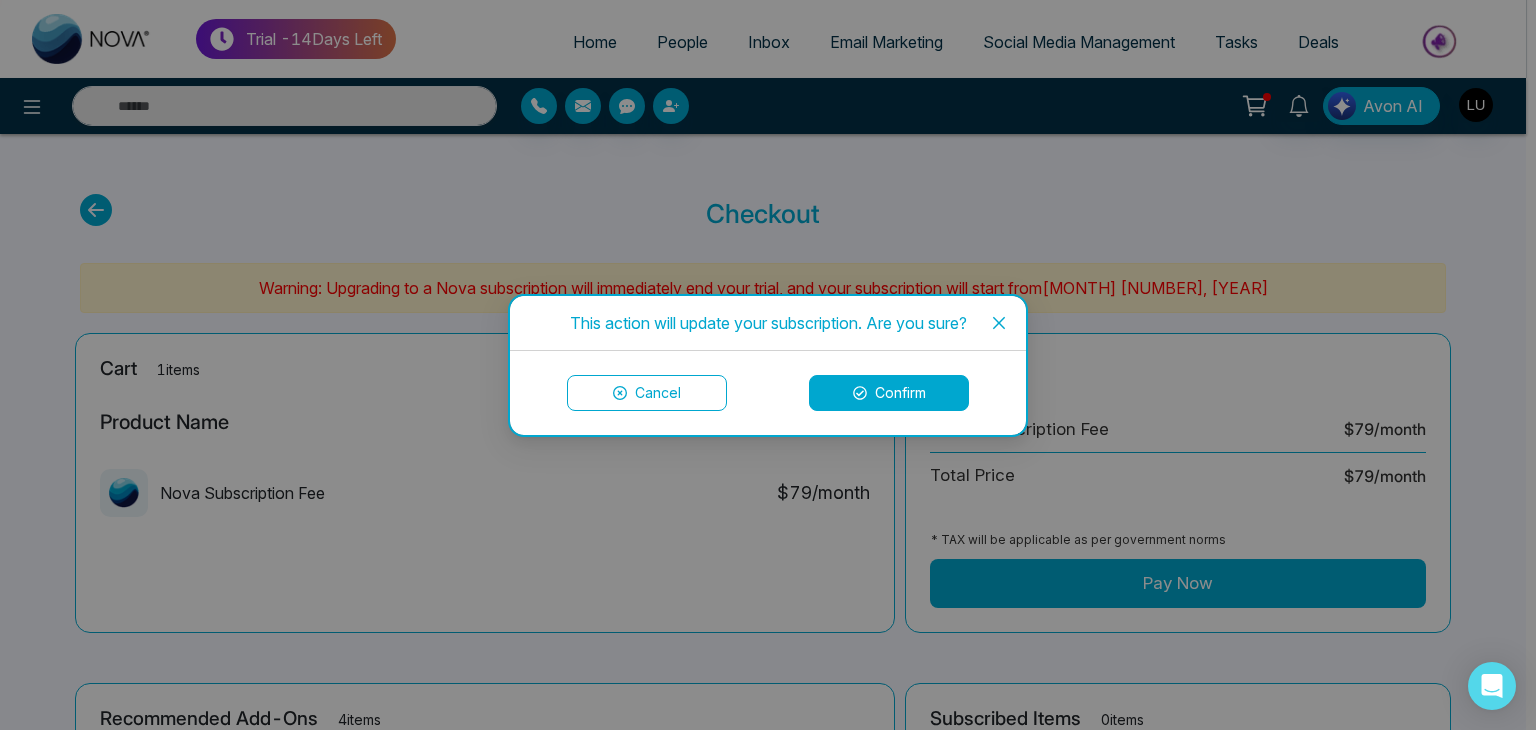 click on "Confirm" at bounding box center (889, 393) 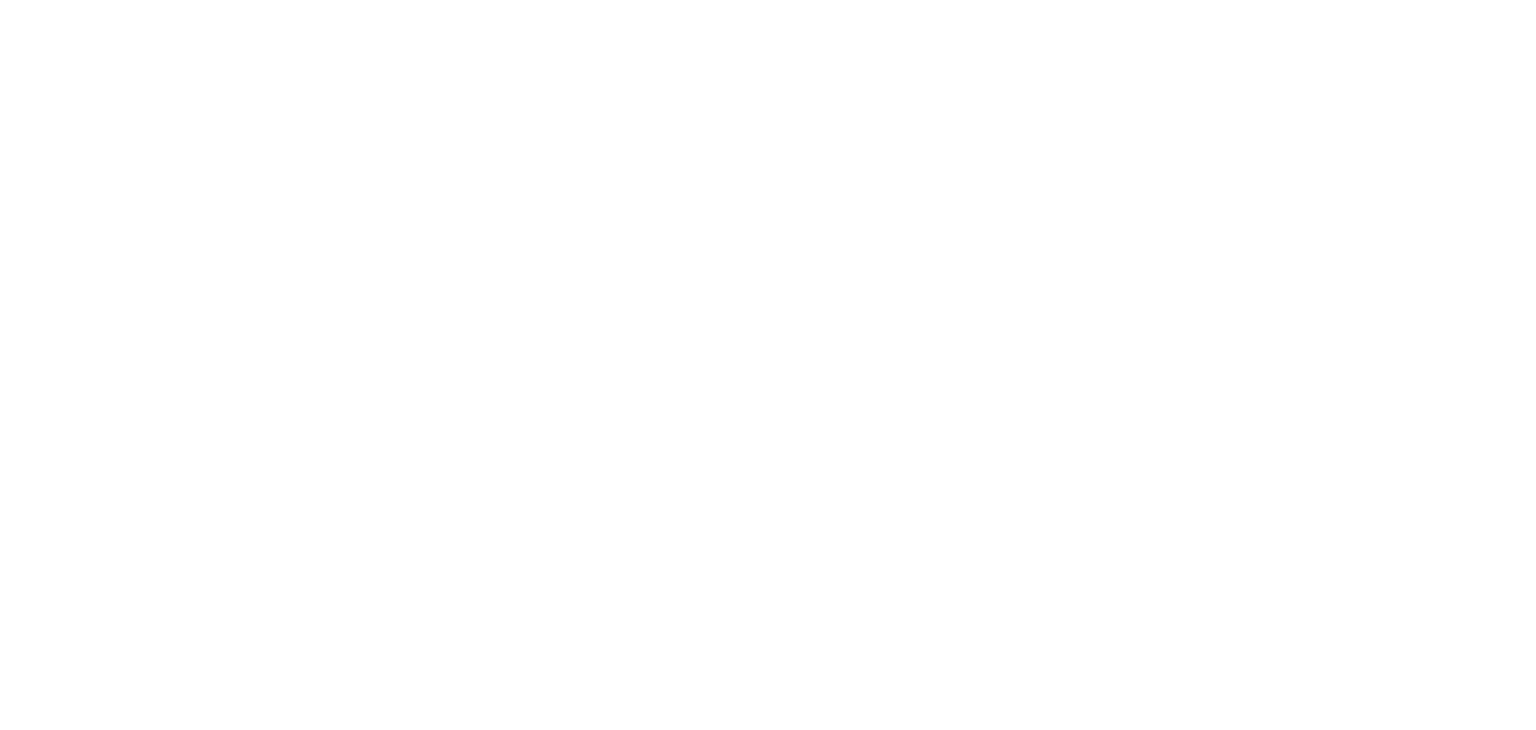scroll, scrollTop: 0, scrollLeft: 0, axis: both 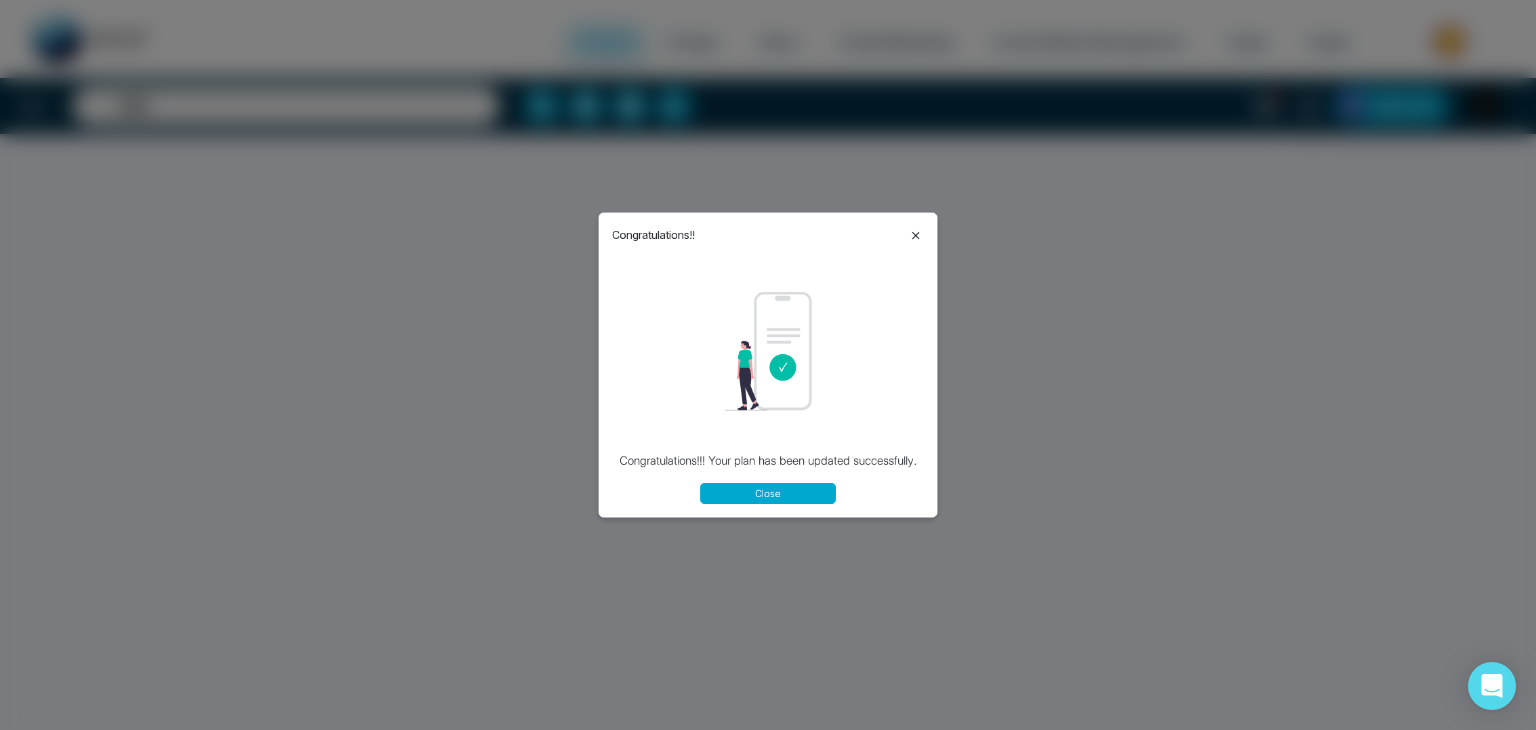 select on "*" 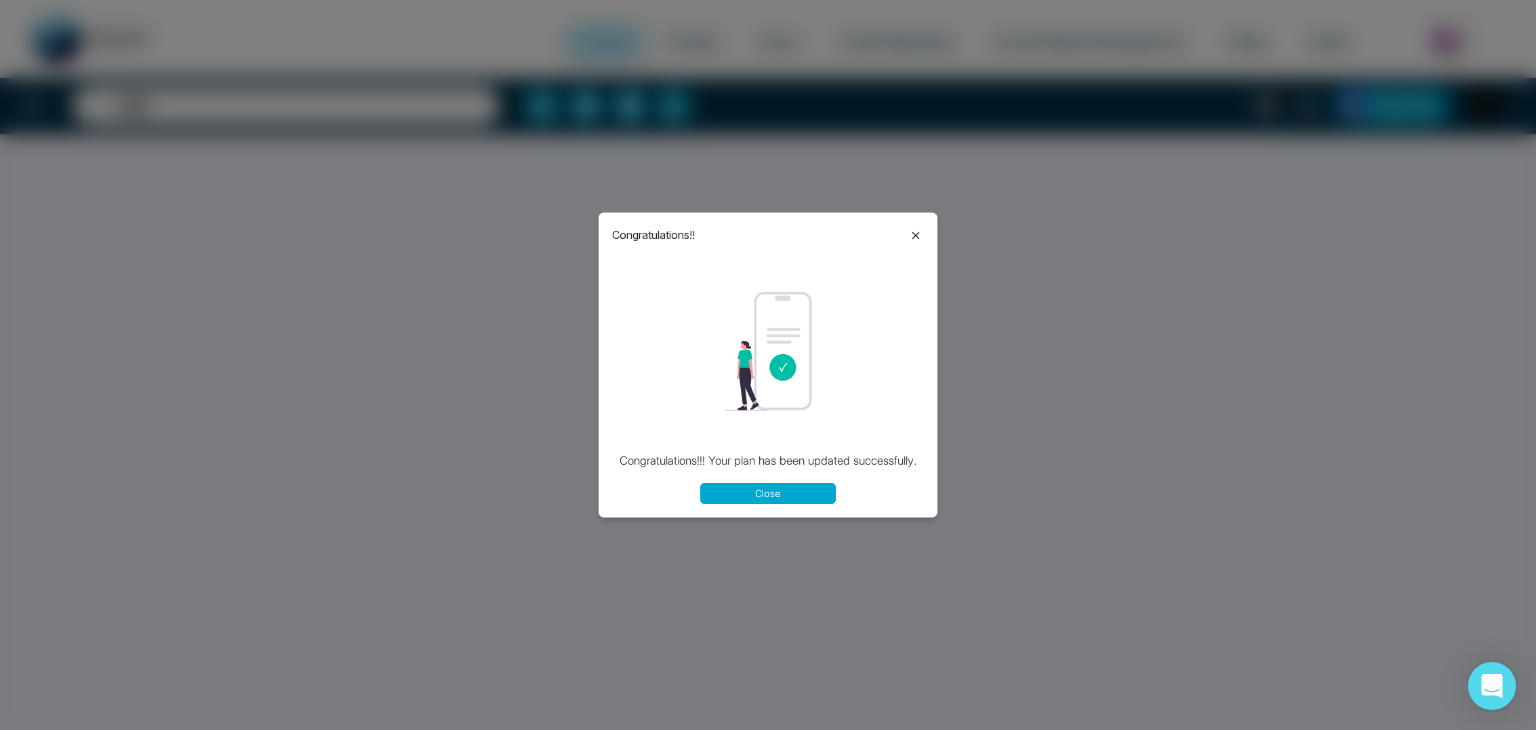 select on "*" 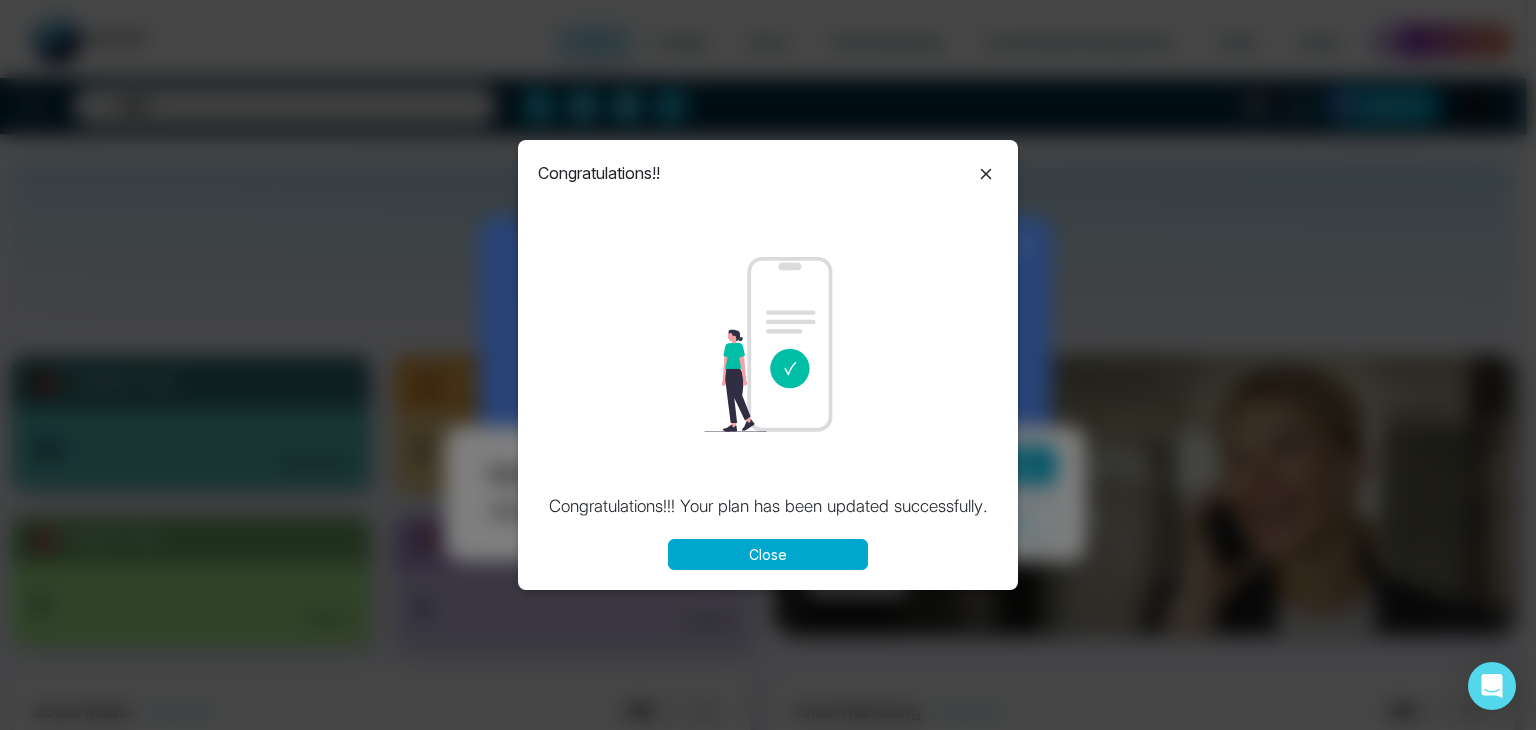 click on "Close" at bounding box center (768, 554) 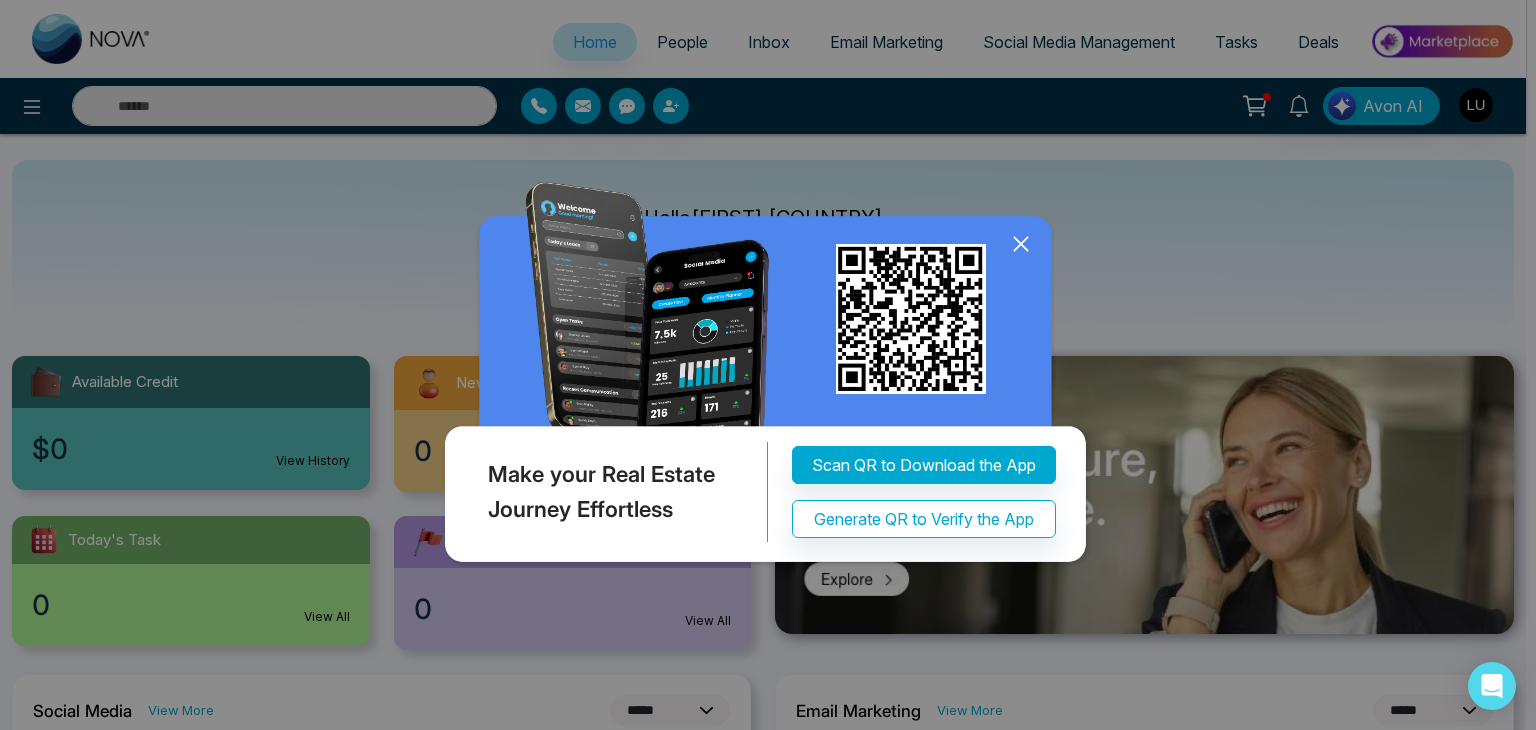 click 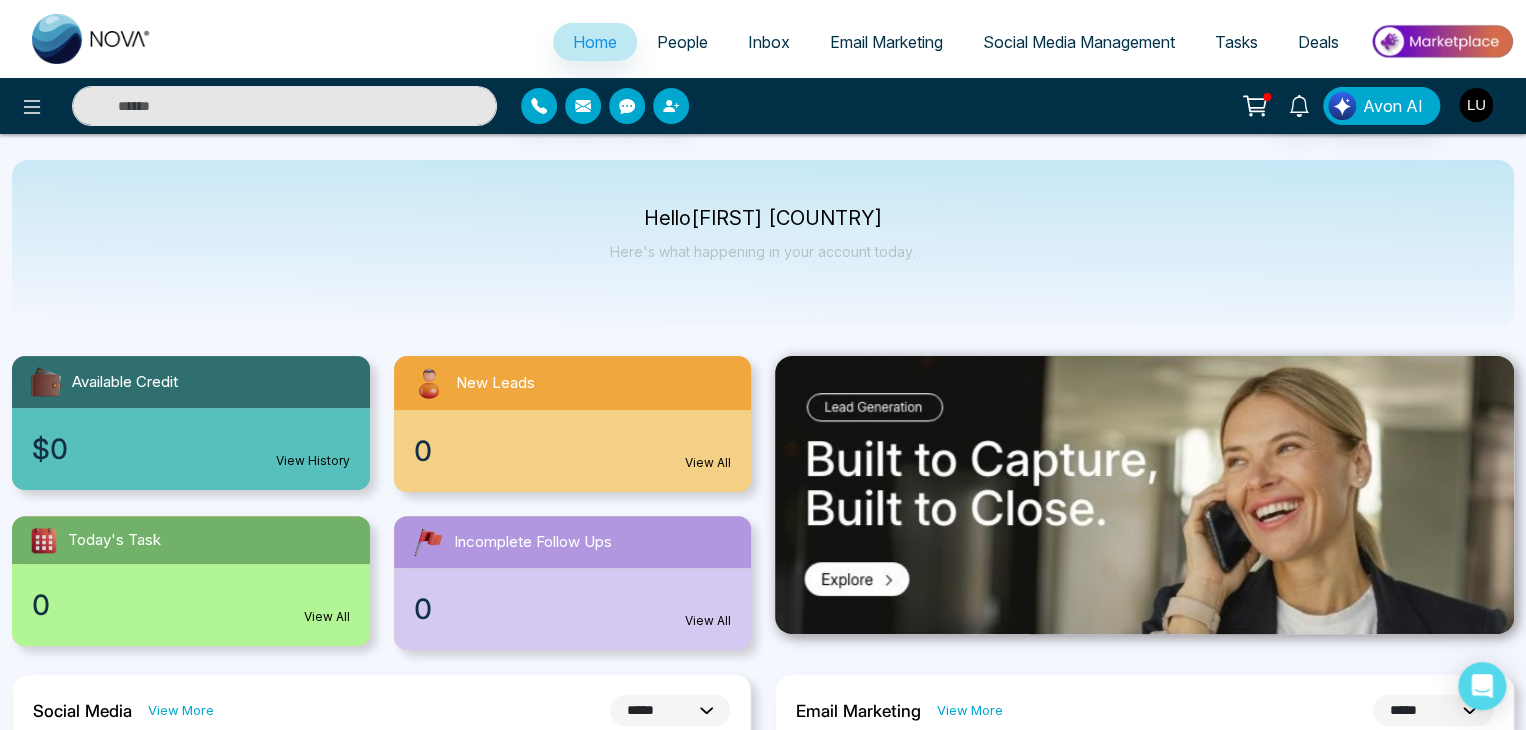 click at bounding box center (1476, 105) 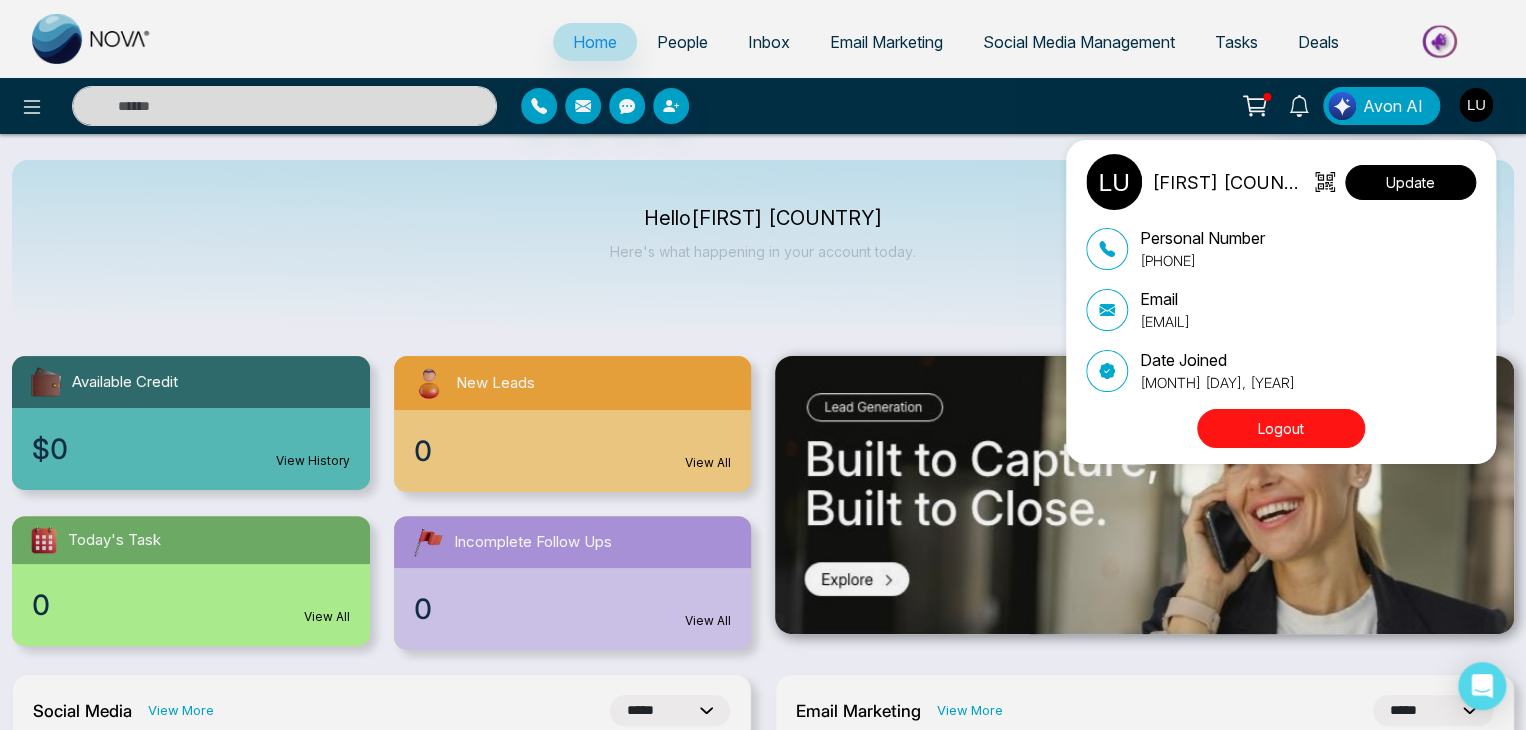 click on "Update" at bounding box center (1410, 182) 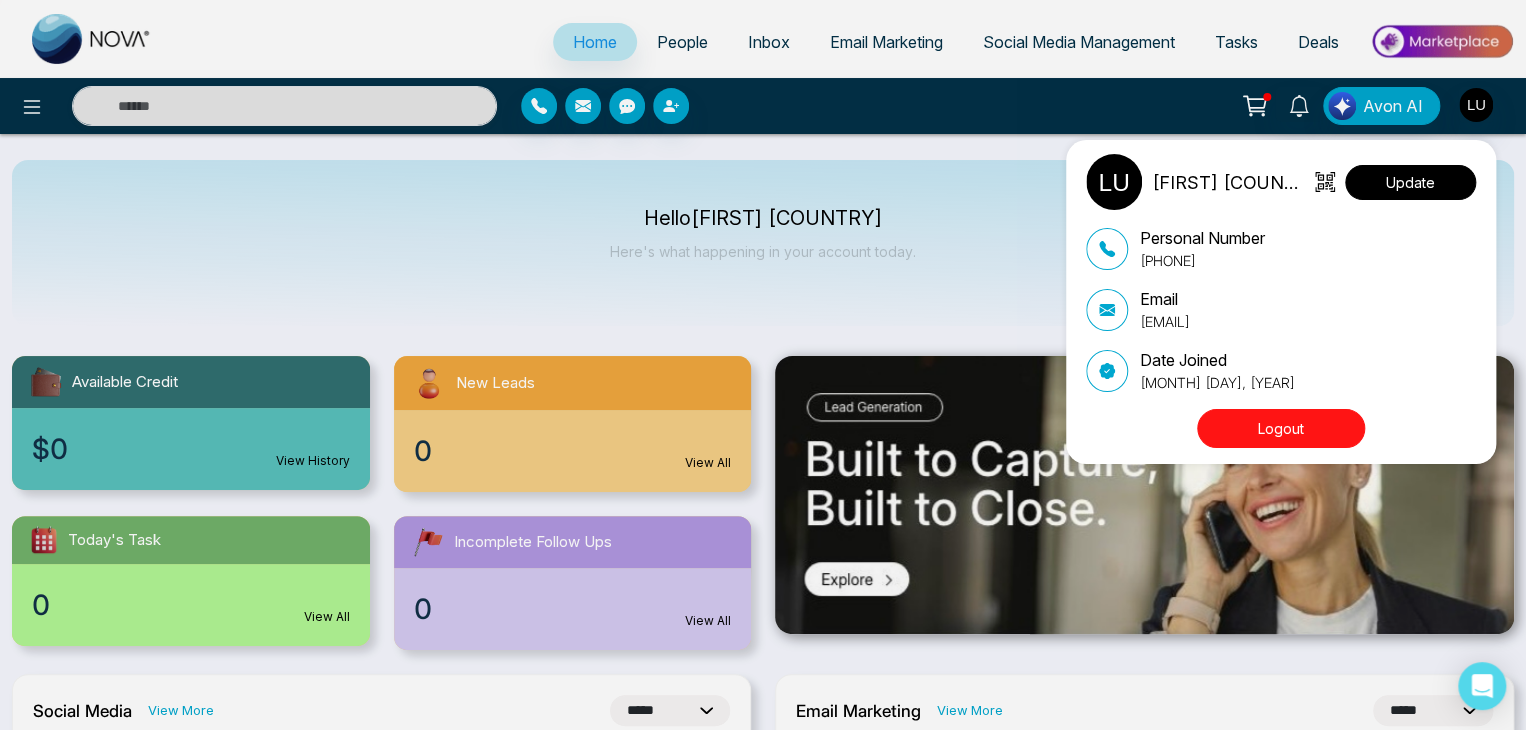 select 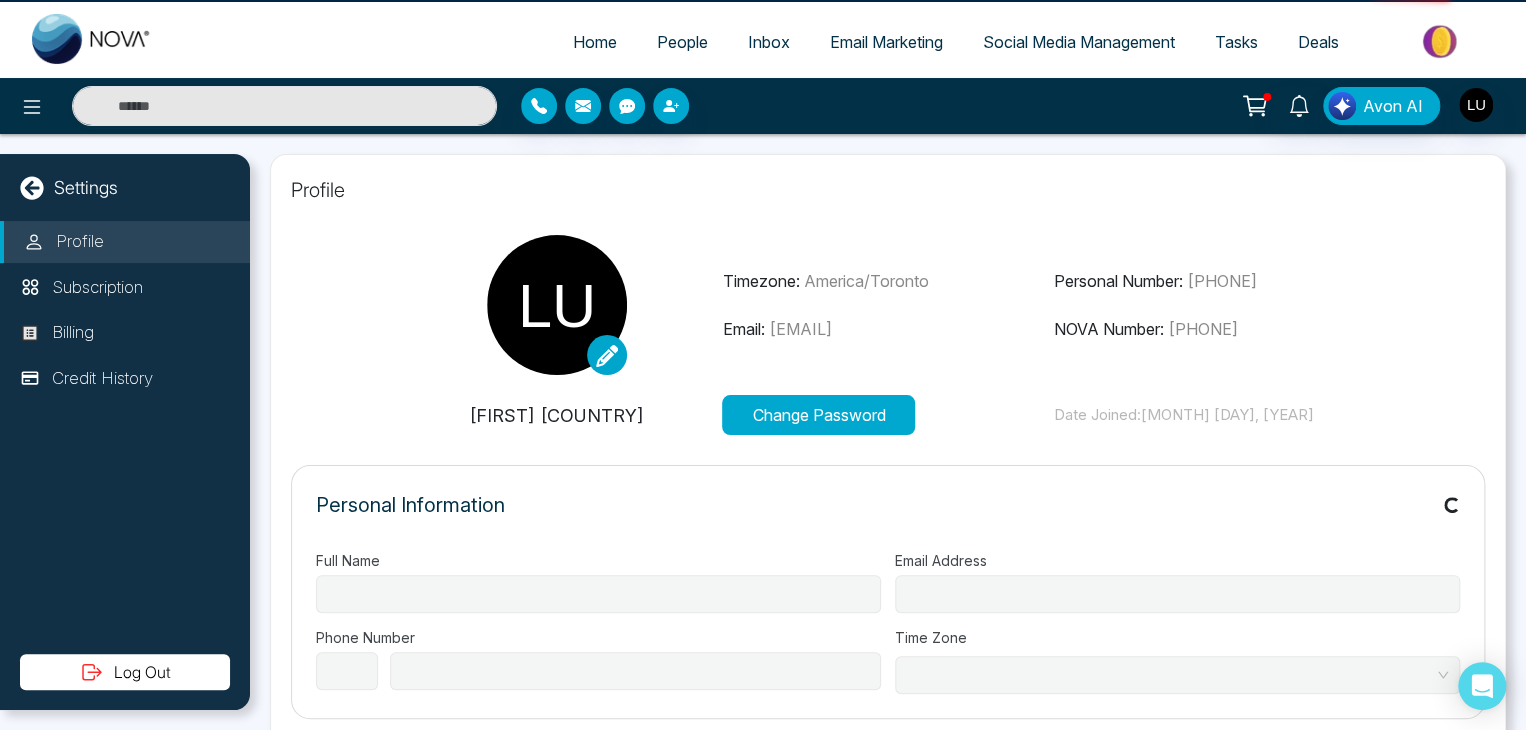 type on "**********" 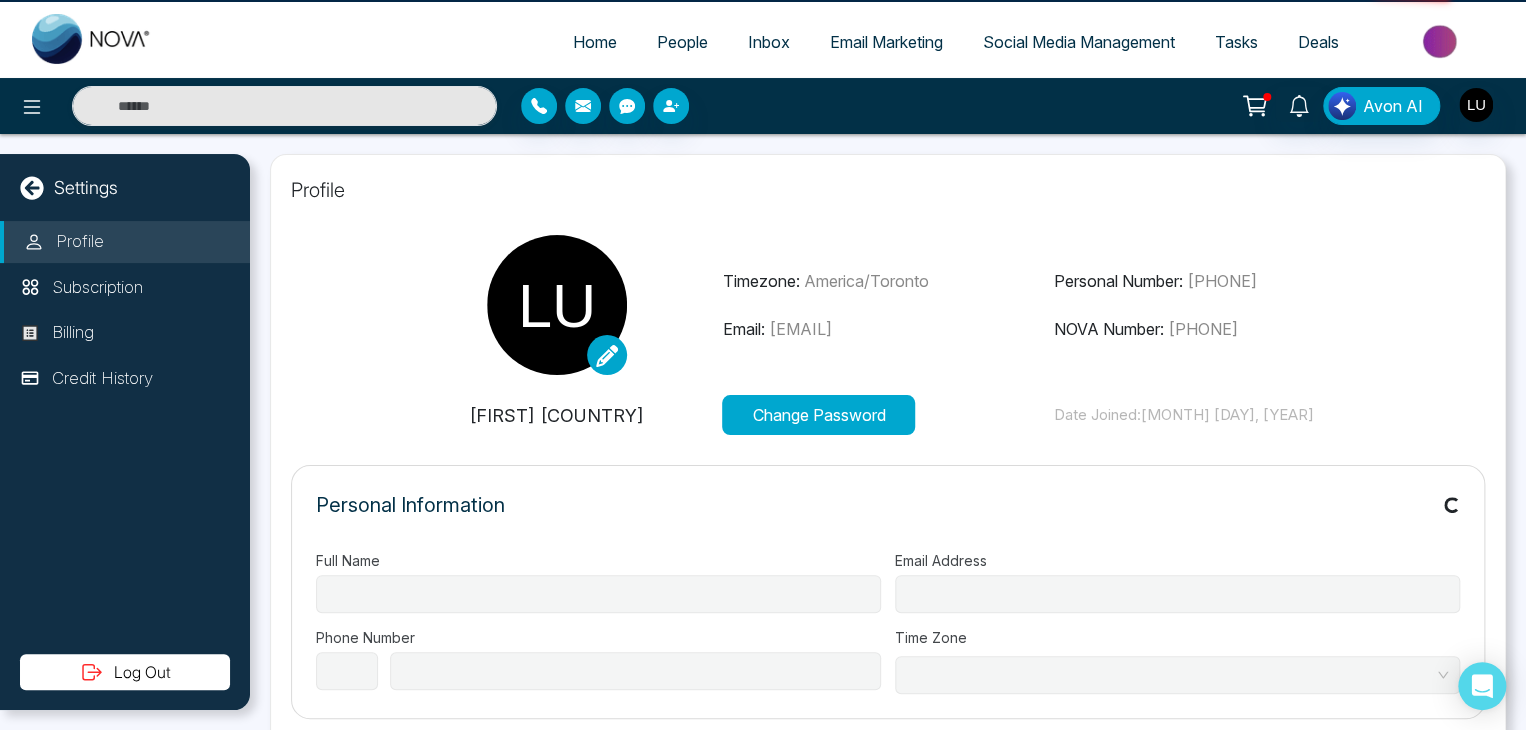 type on "**********" 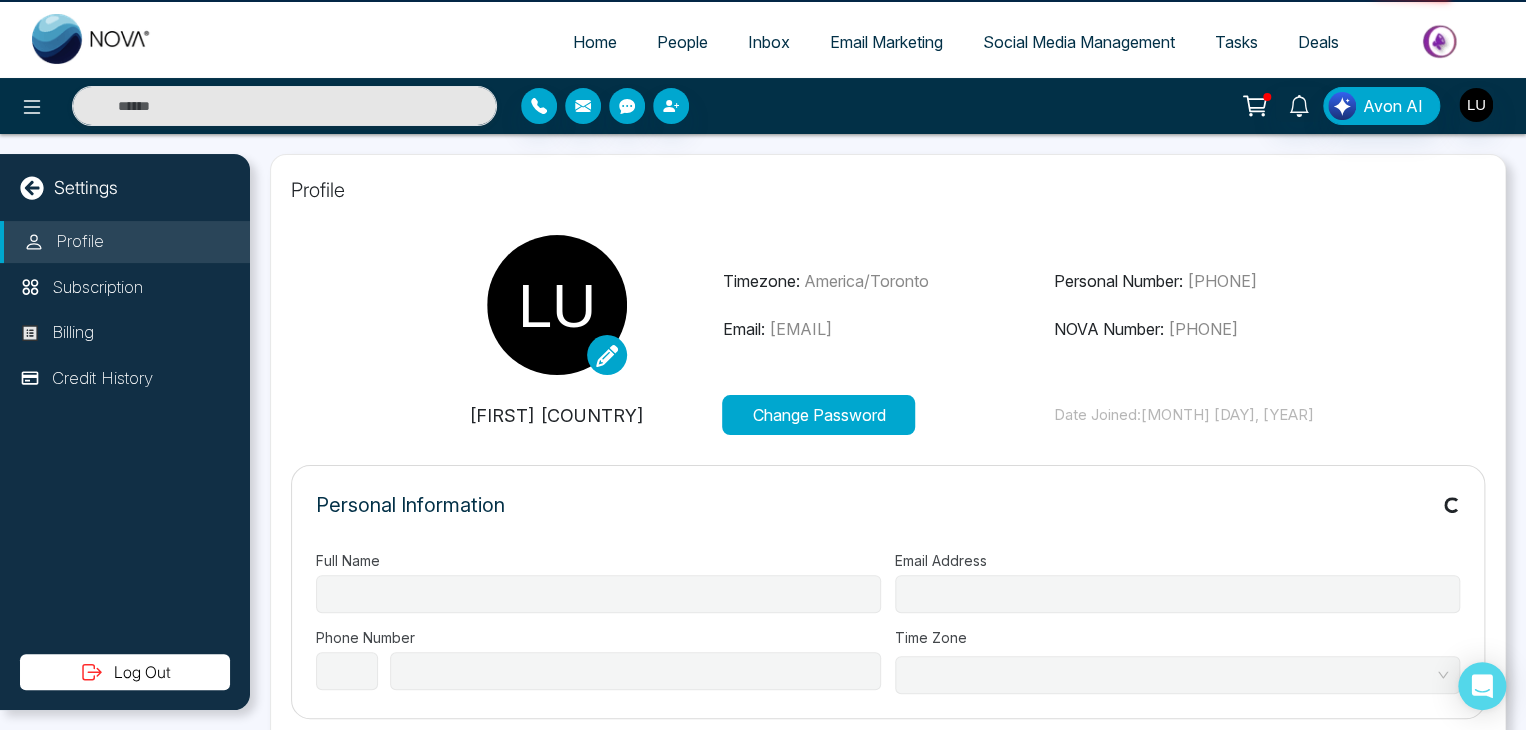 select on "***" 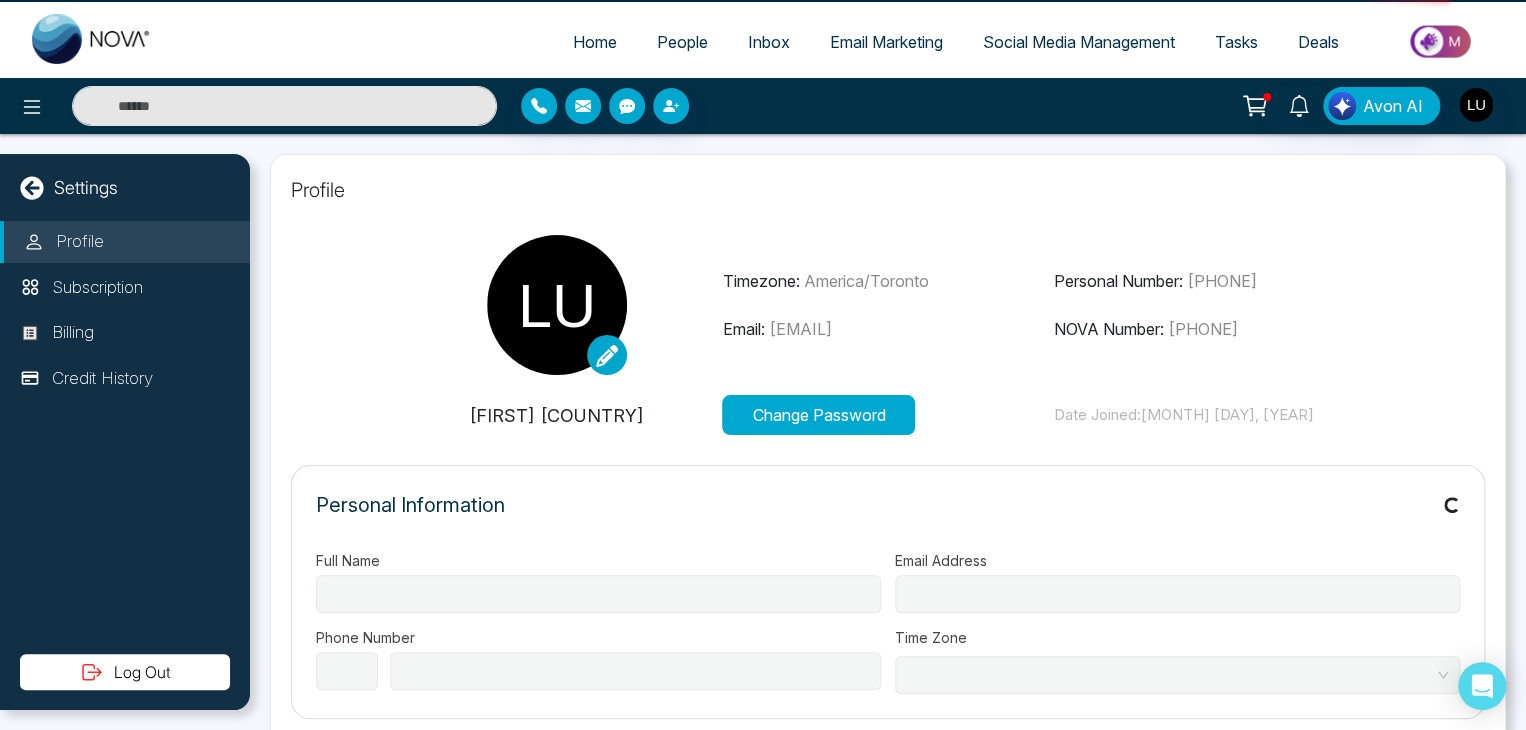 type on "**********" 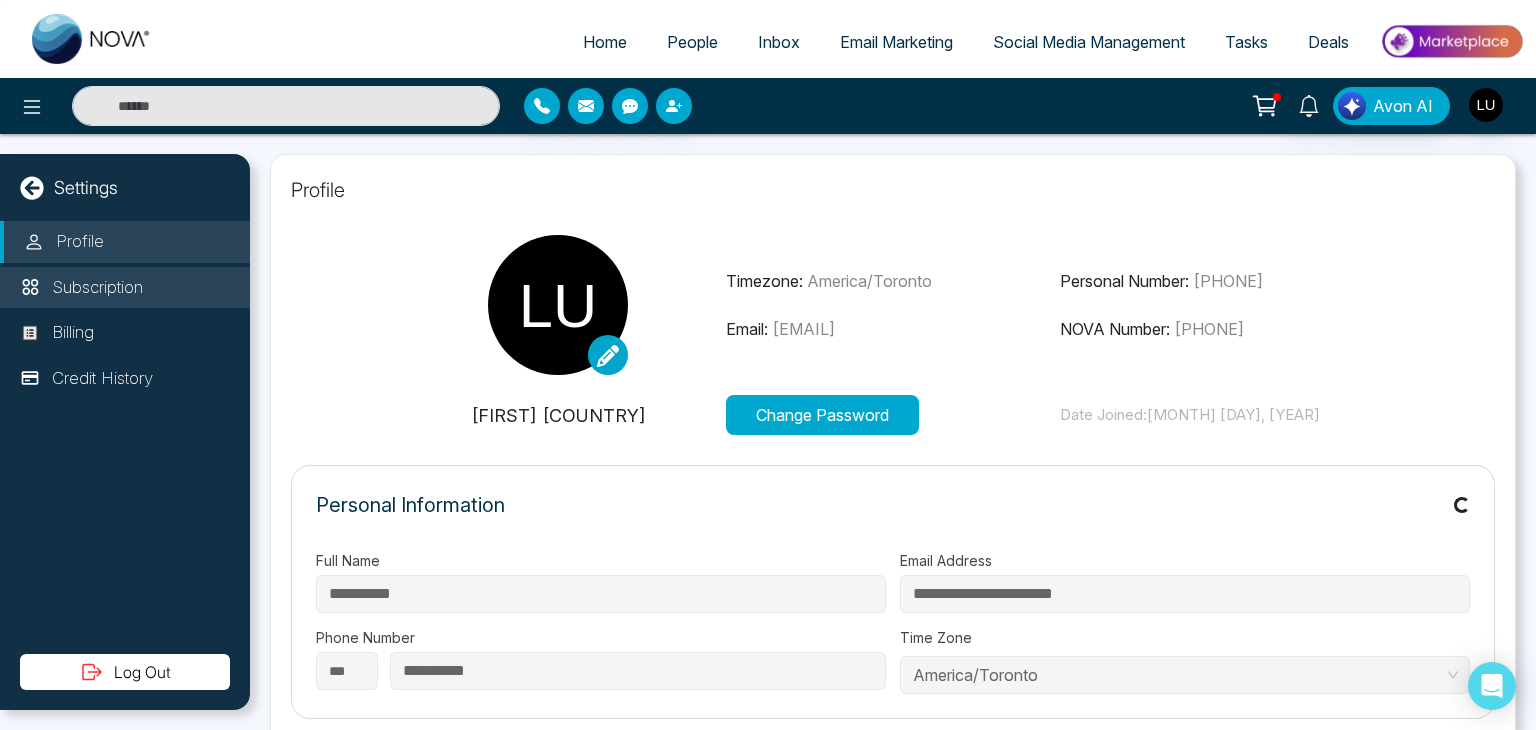 type on "**********" 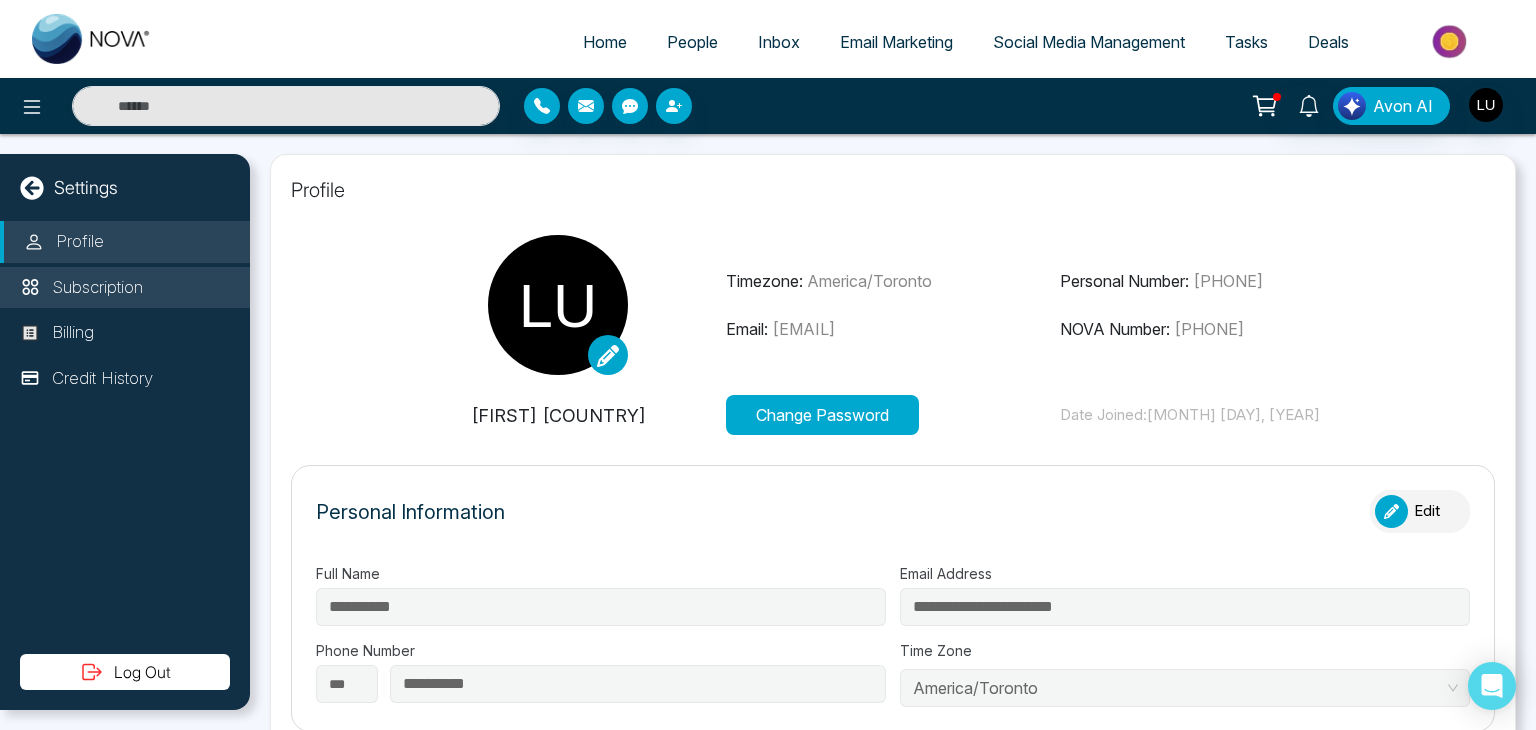 click on "Subscription" at bounding box center (97, 288) 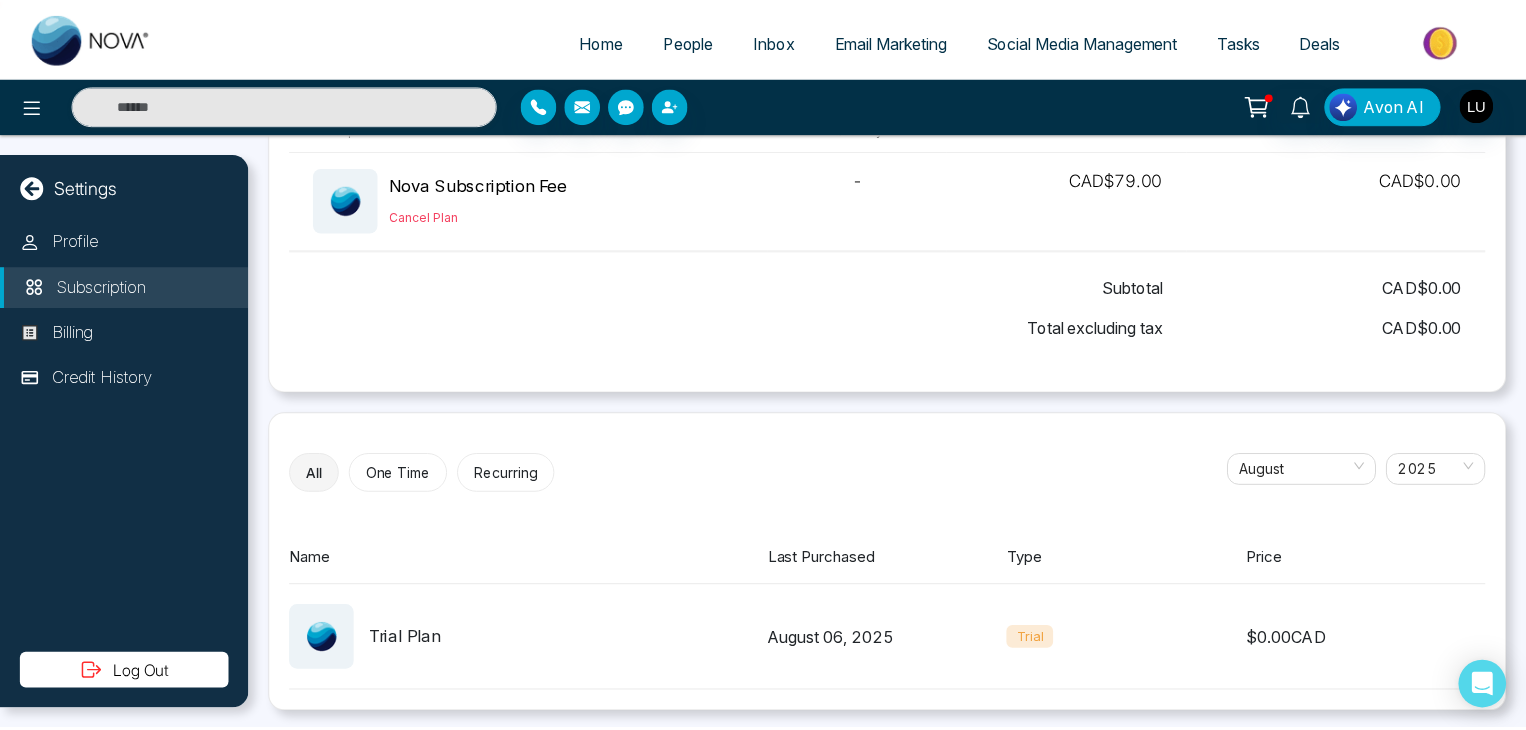 scroll, scrollTop: 0, scrollLeft: 0, axis: both 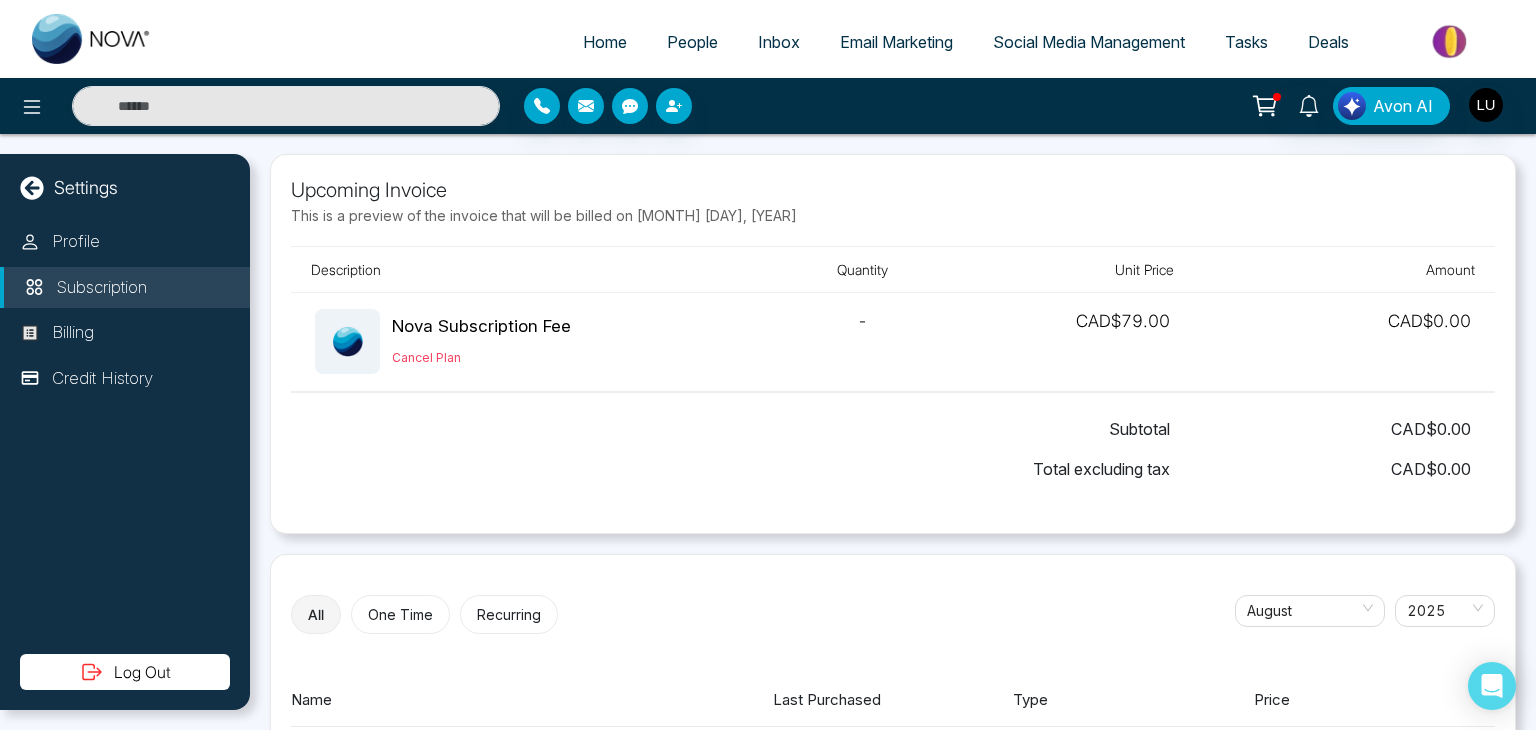 click on "Home" at bounding box center [605, 42] 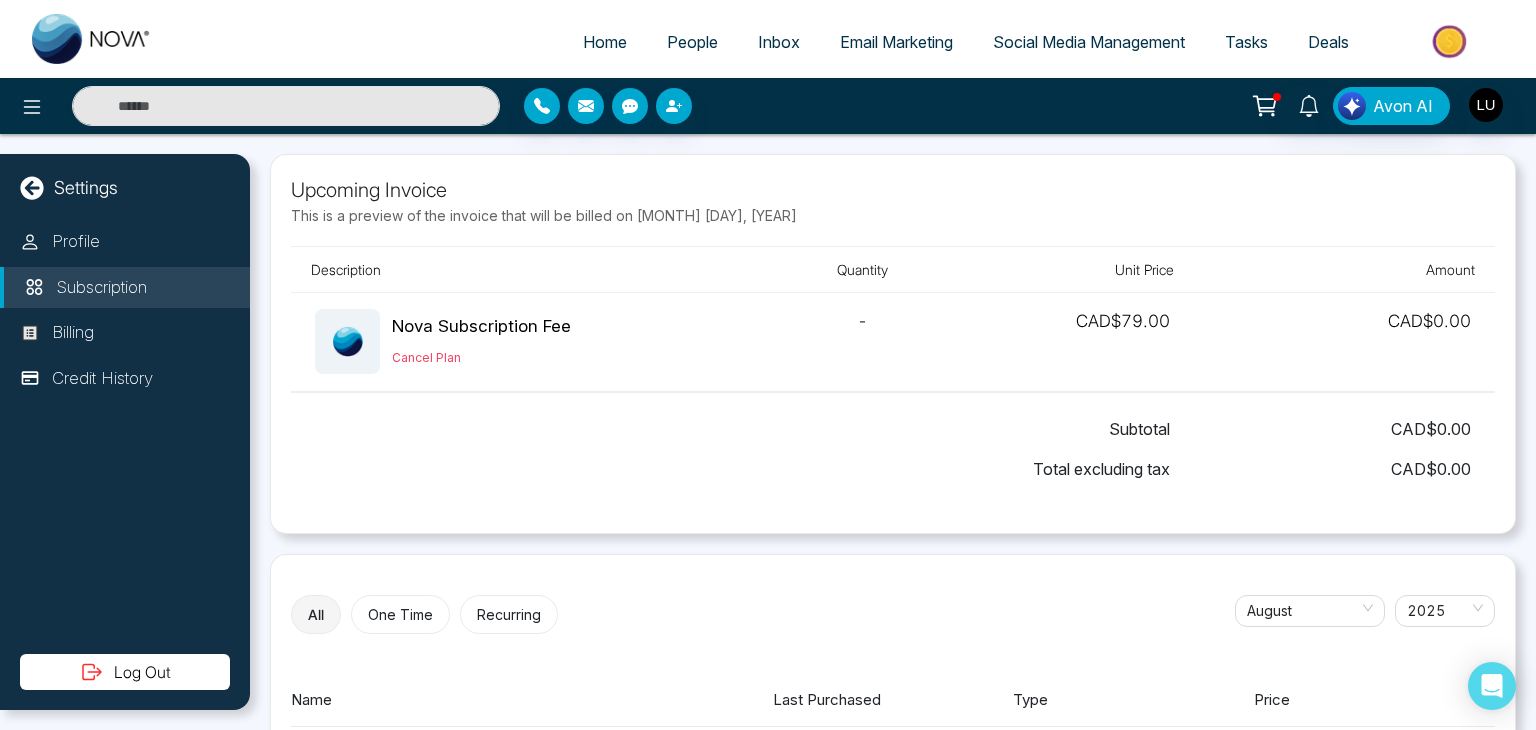 select on "*" 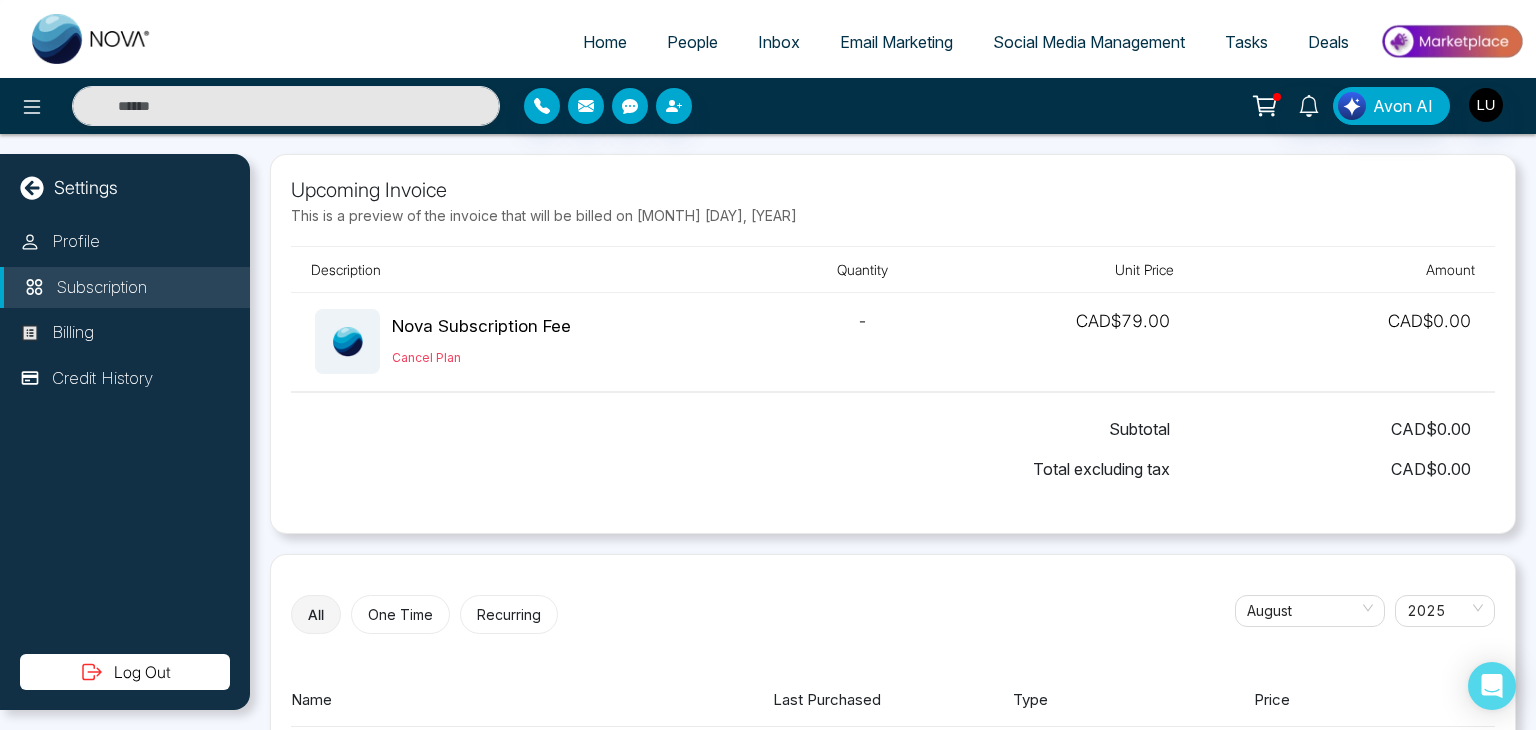select on "*" 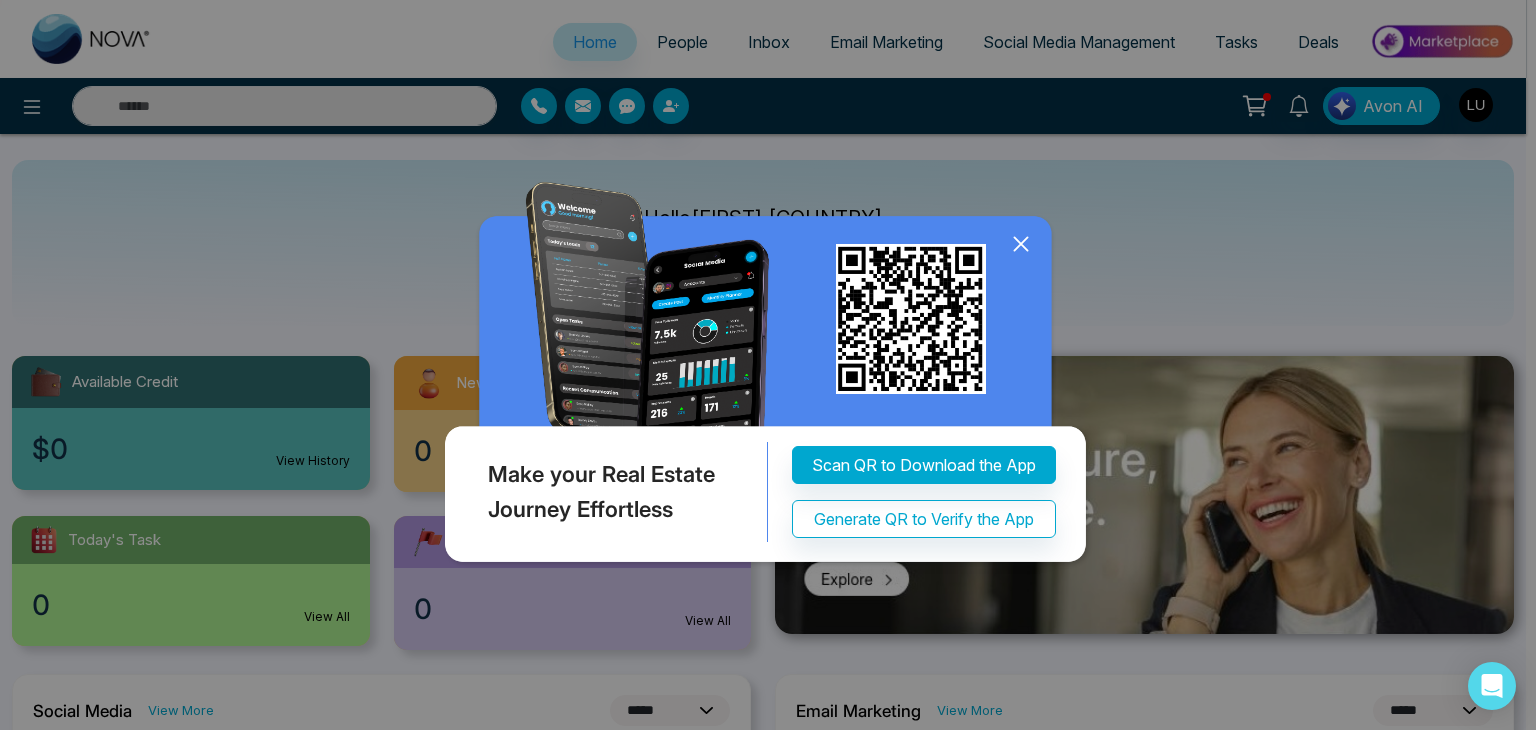 click 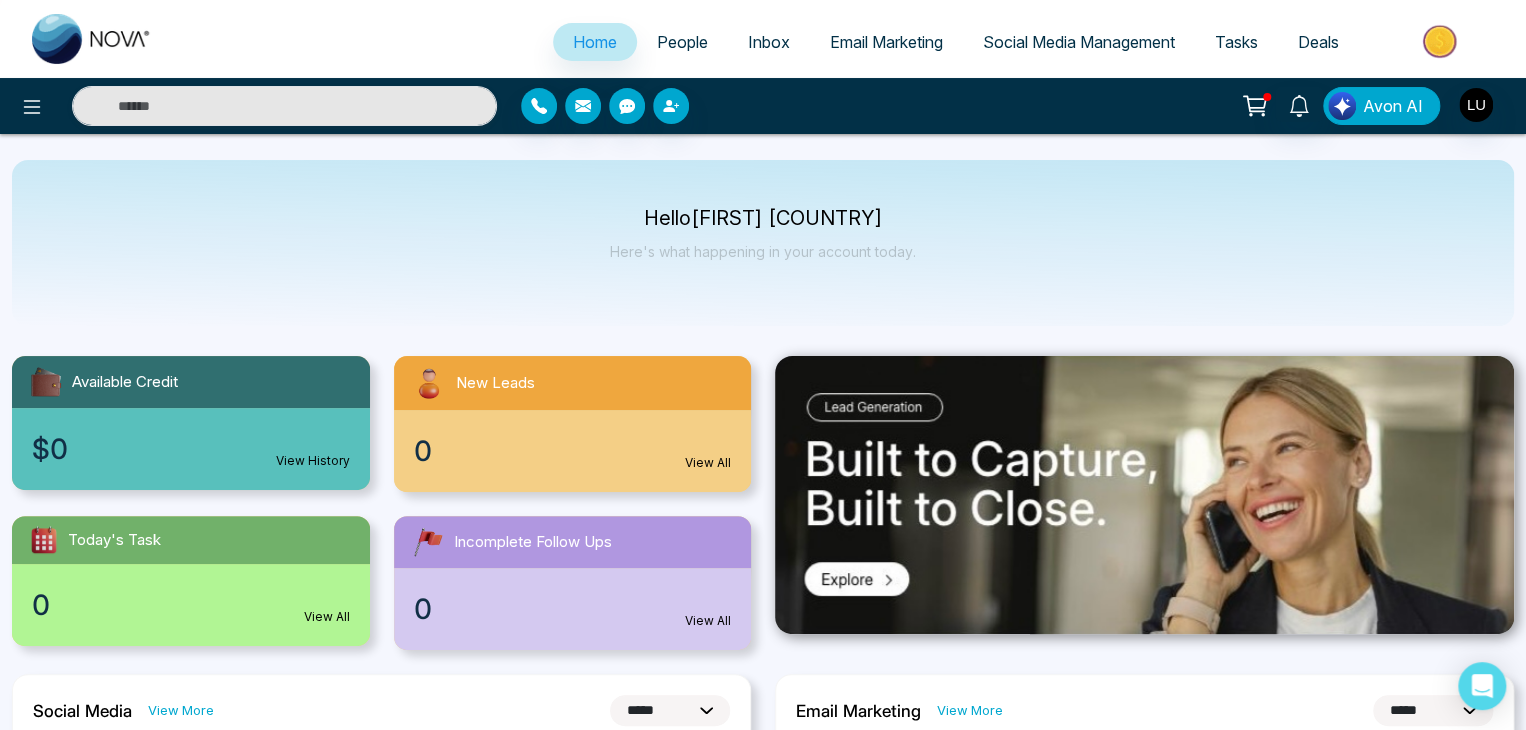 click on "Avon AI" at bounding box center (1393, 106) 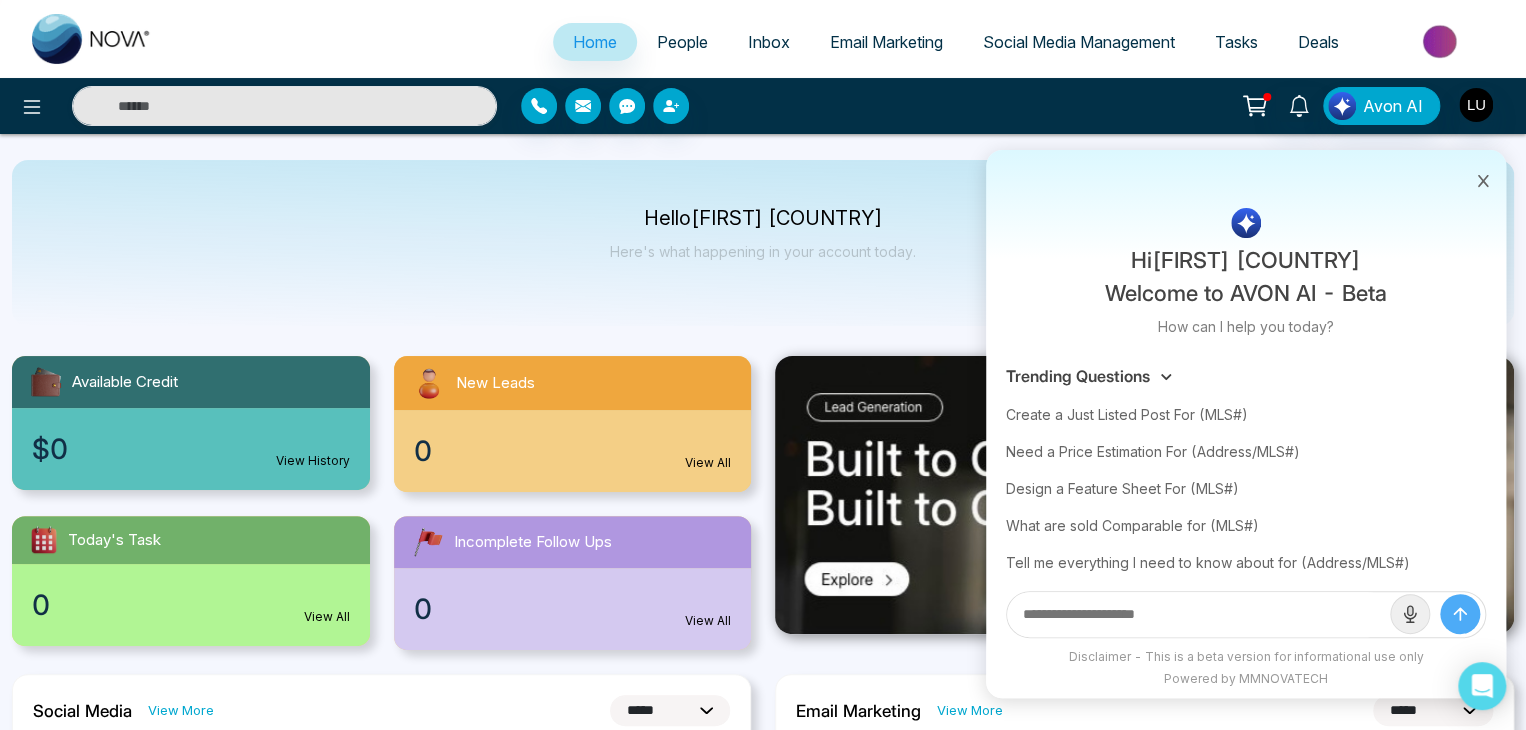 click 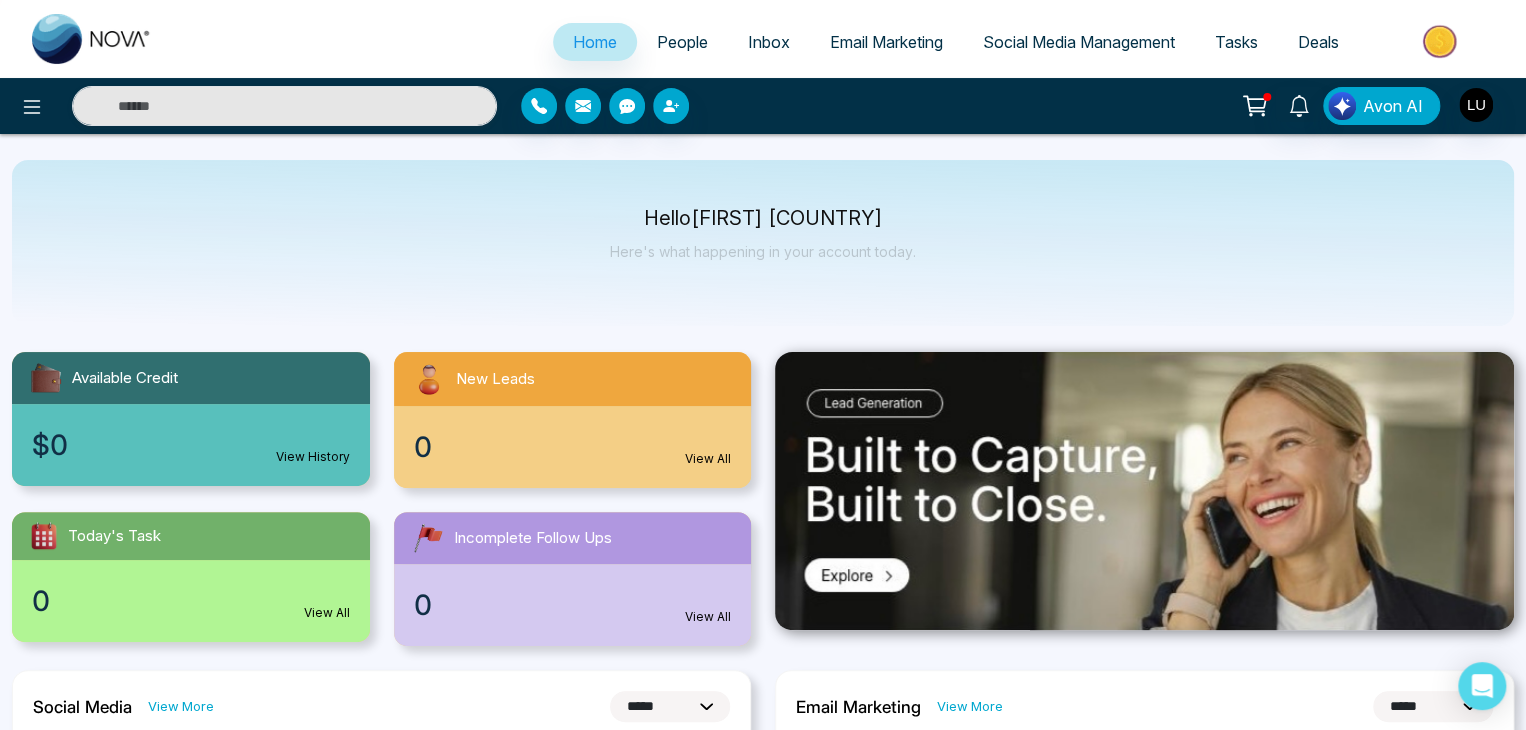 scroll, scrollTop: 0, scrollLeft: 0, axis: both 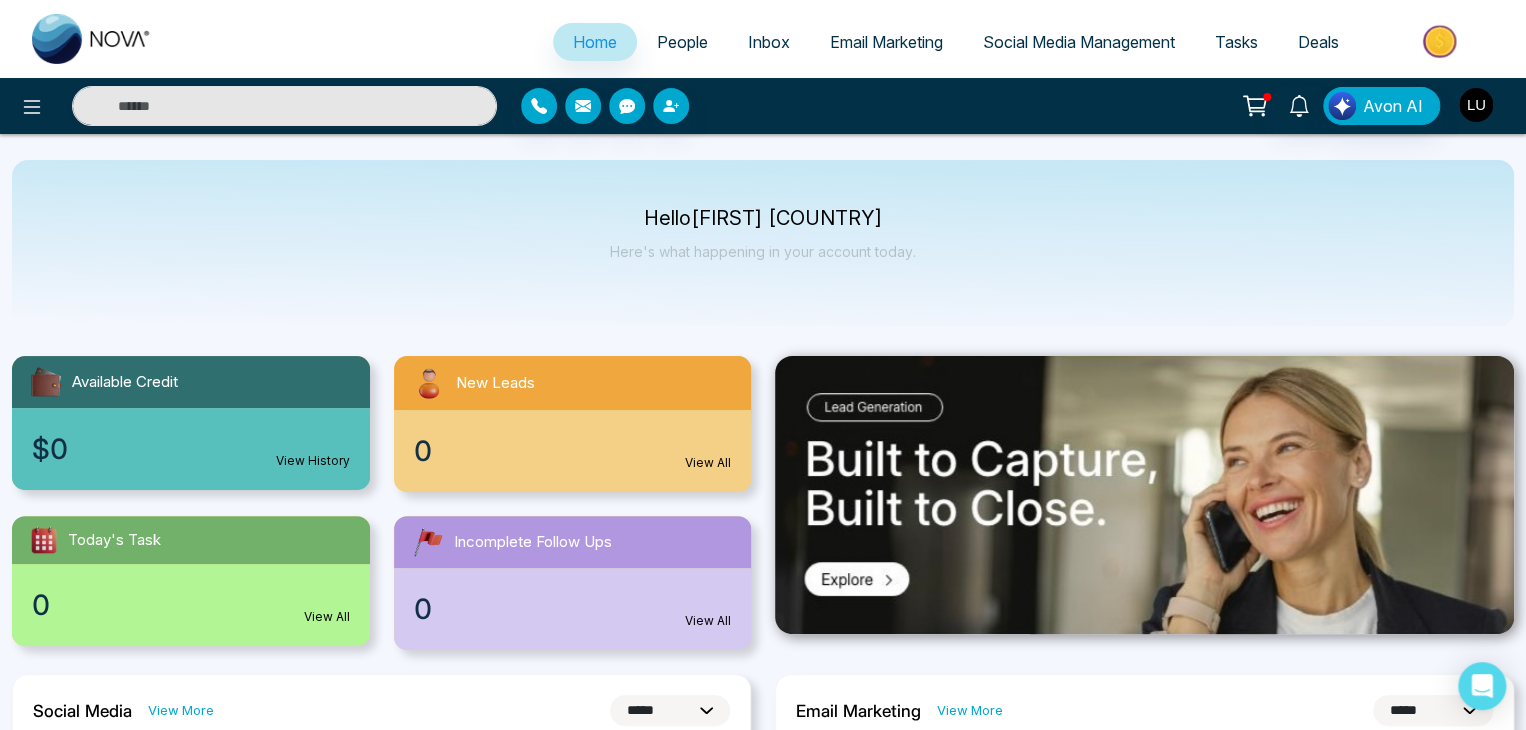 click at bounding box center [1476, 105] 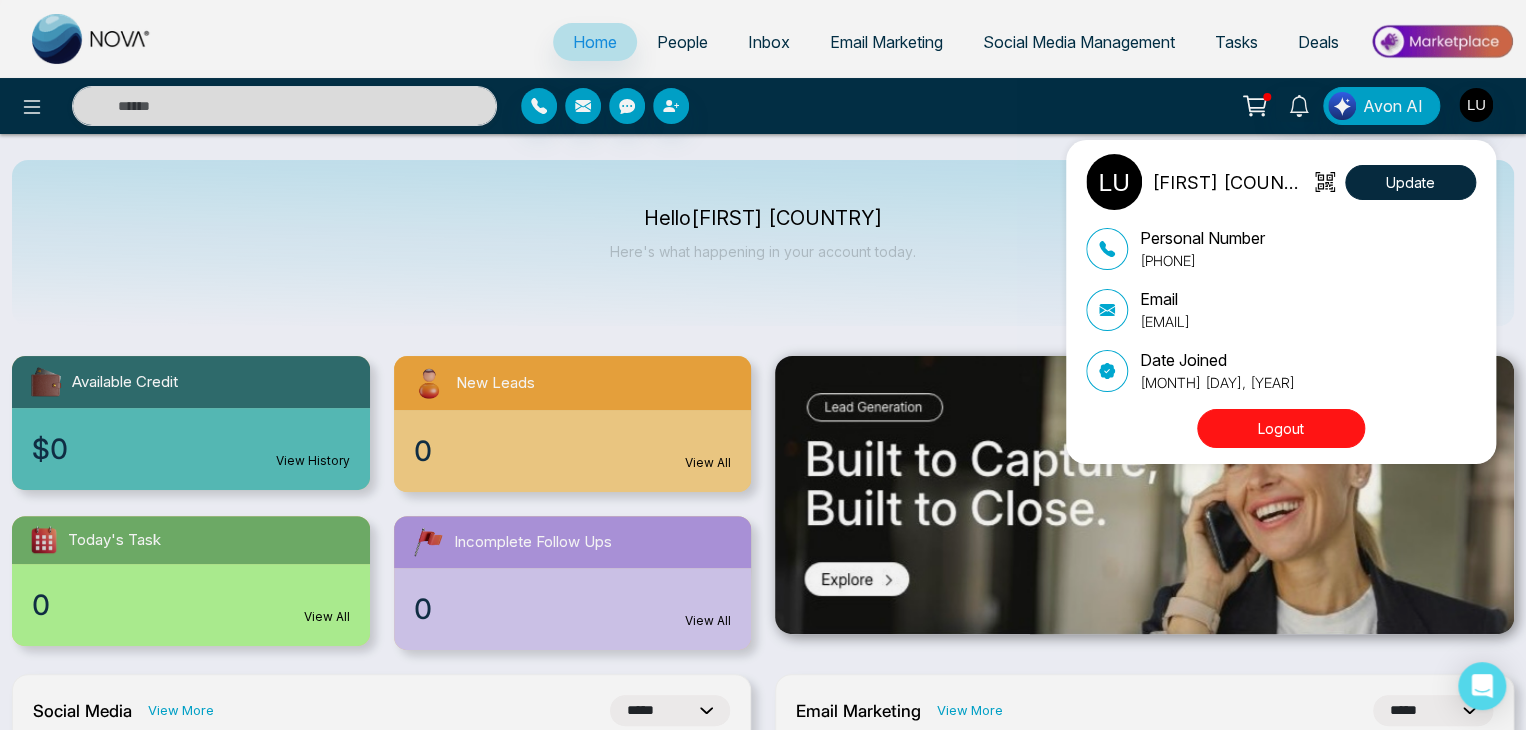 click on "Logout" at bounding box center [1281, 428] 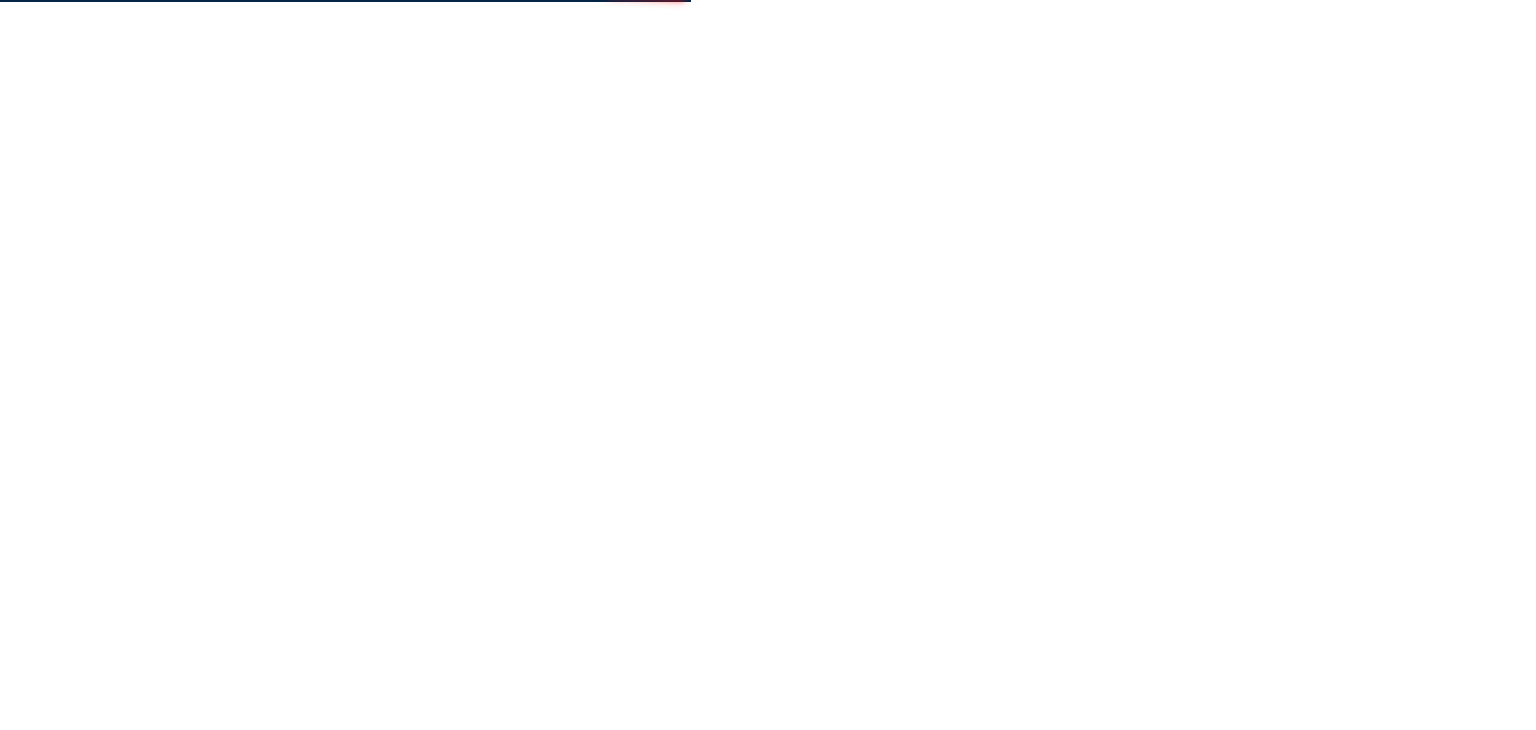 scroll, scrollTop: 0, scrollLeft: 0, axis: both 